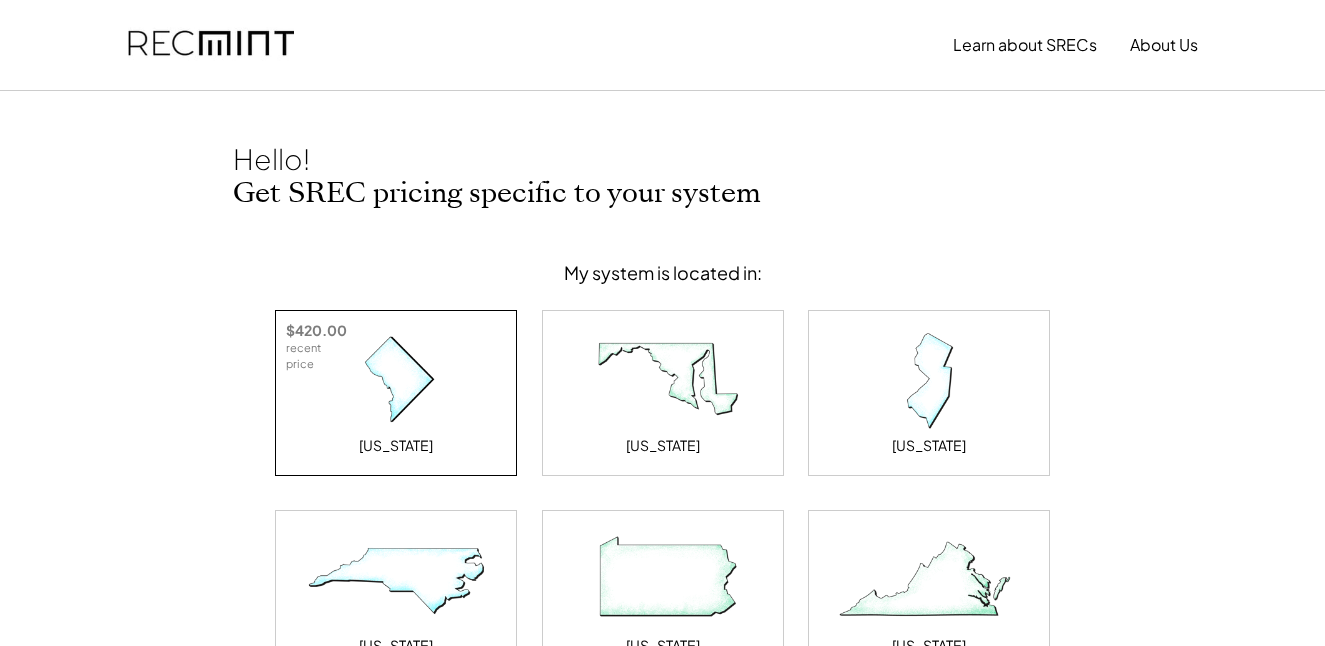 scroll, scrollTop: 0, scrollLeft: 0, axis: both 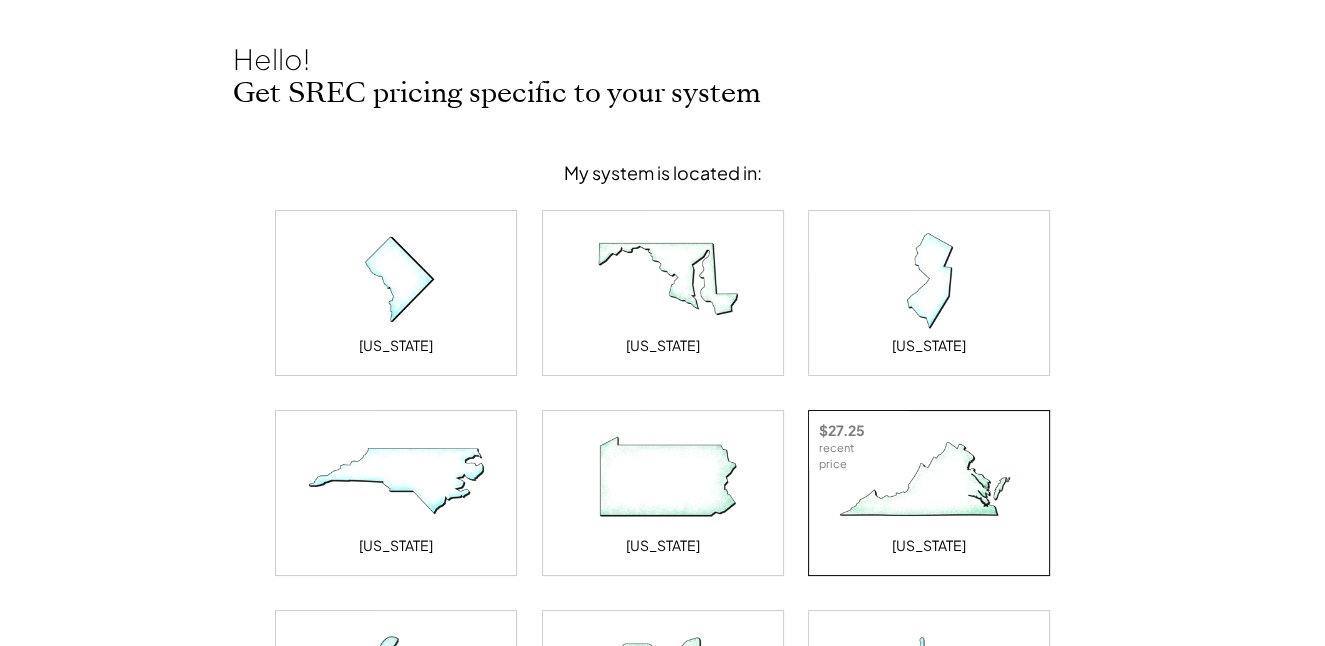 click at bounding box center [929, 481] 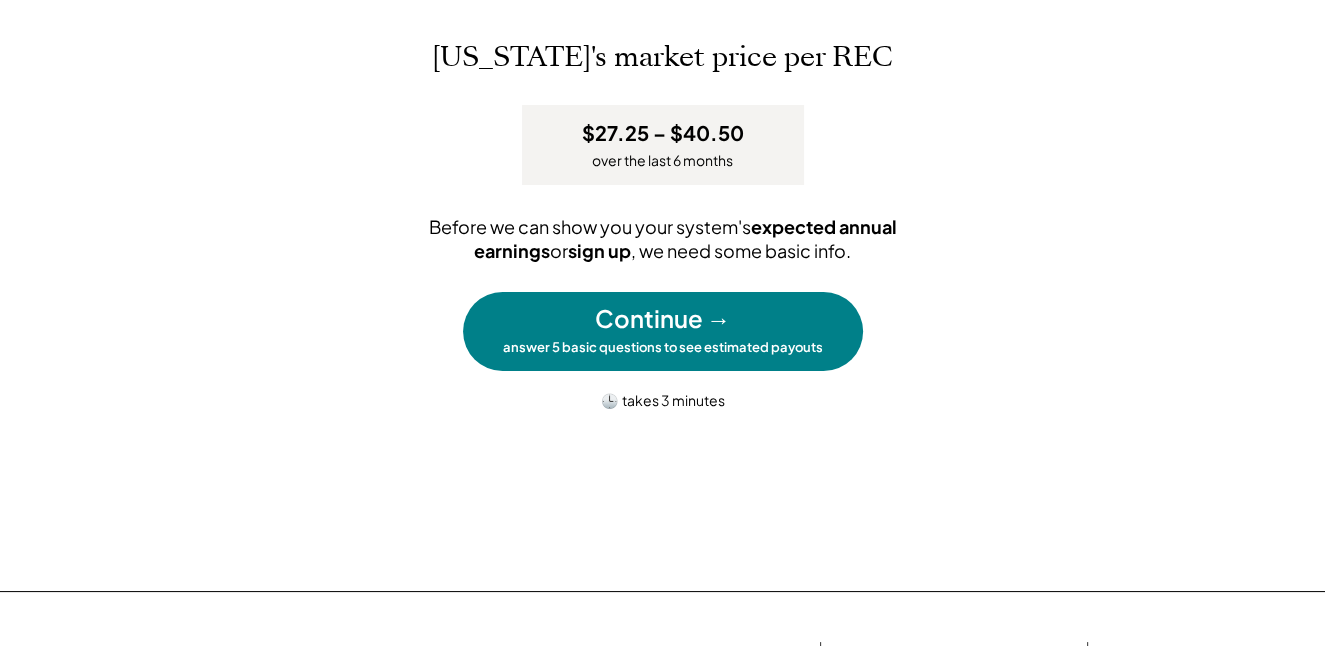 click on "Continue →" at bounding box center [663, 319] 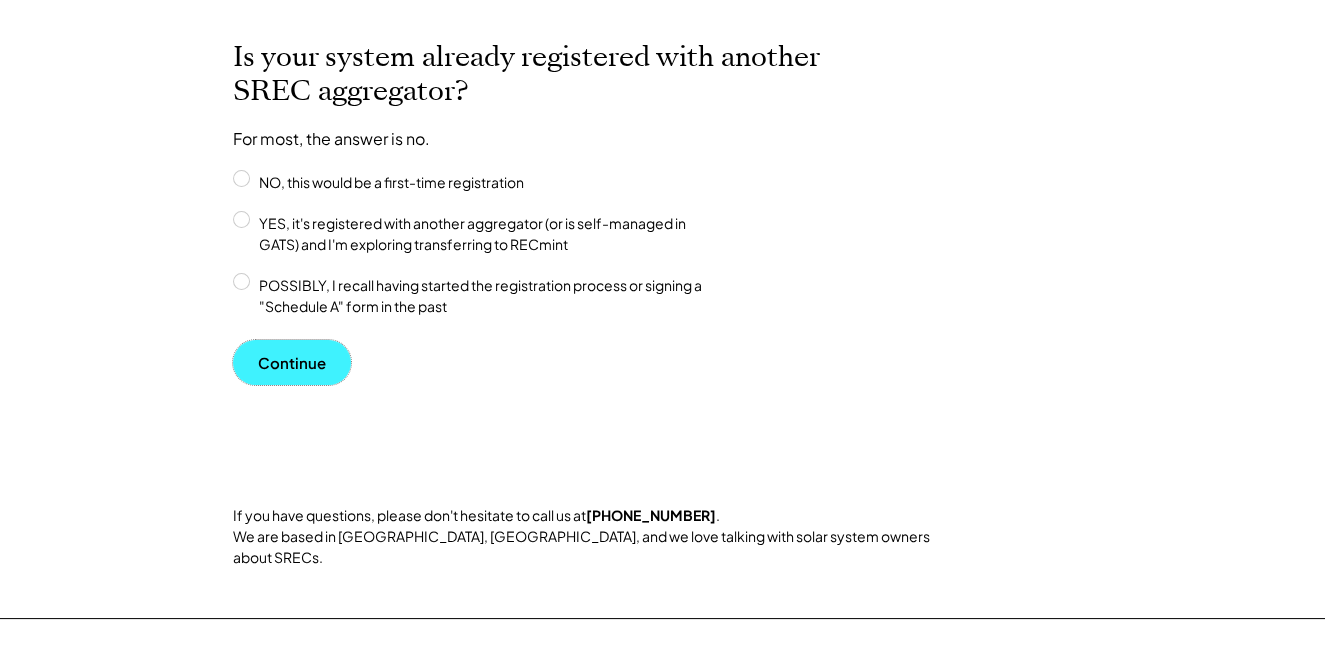 click on "Continue" at bounding box center [292, 362] 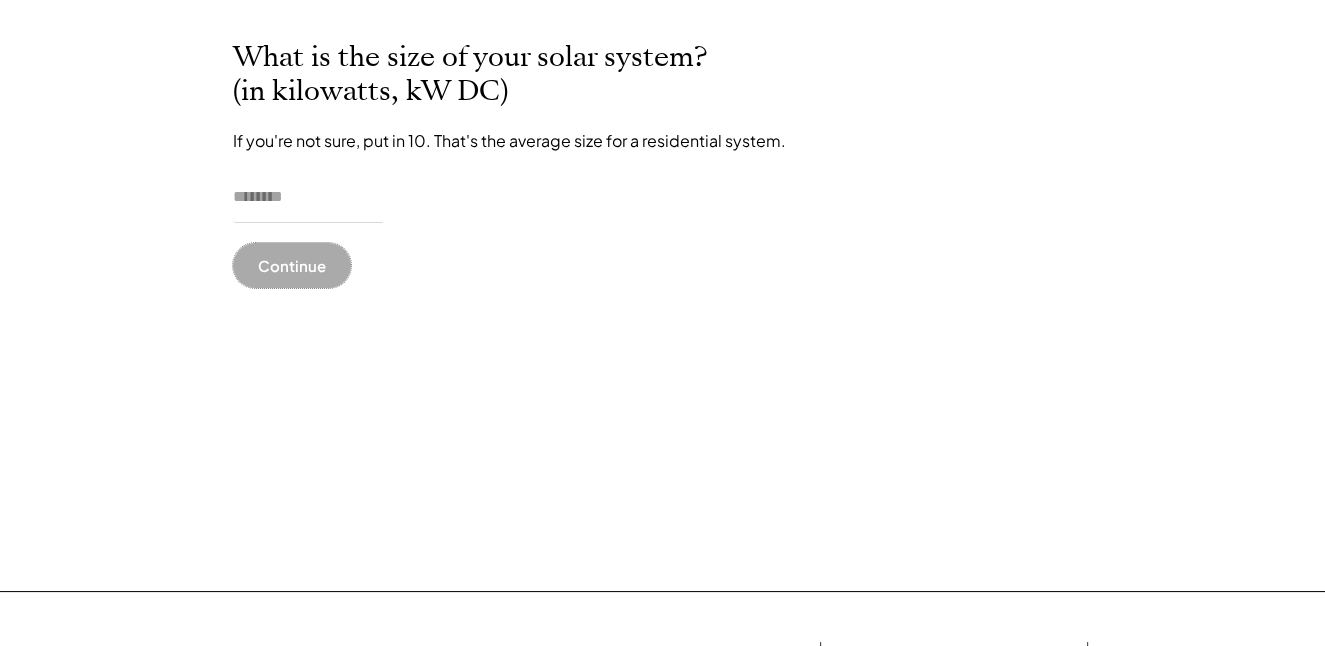 click on "Continue" at bounding box center [292, 265] 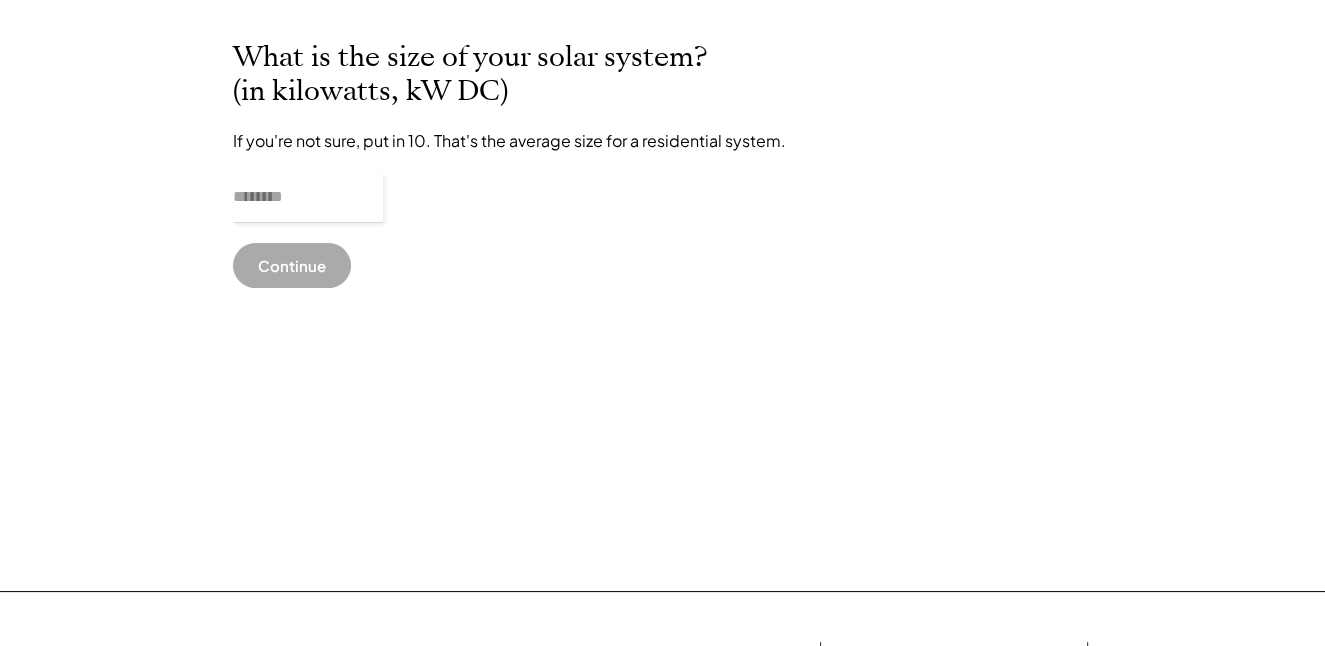 click at bounding box center [308, 198] 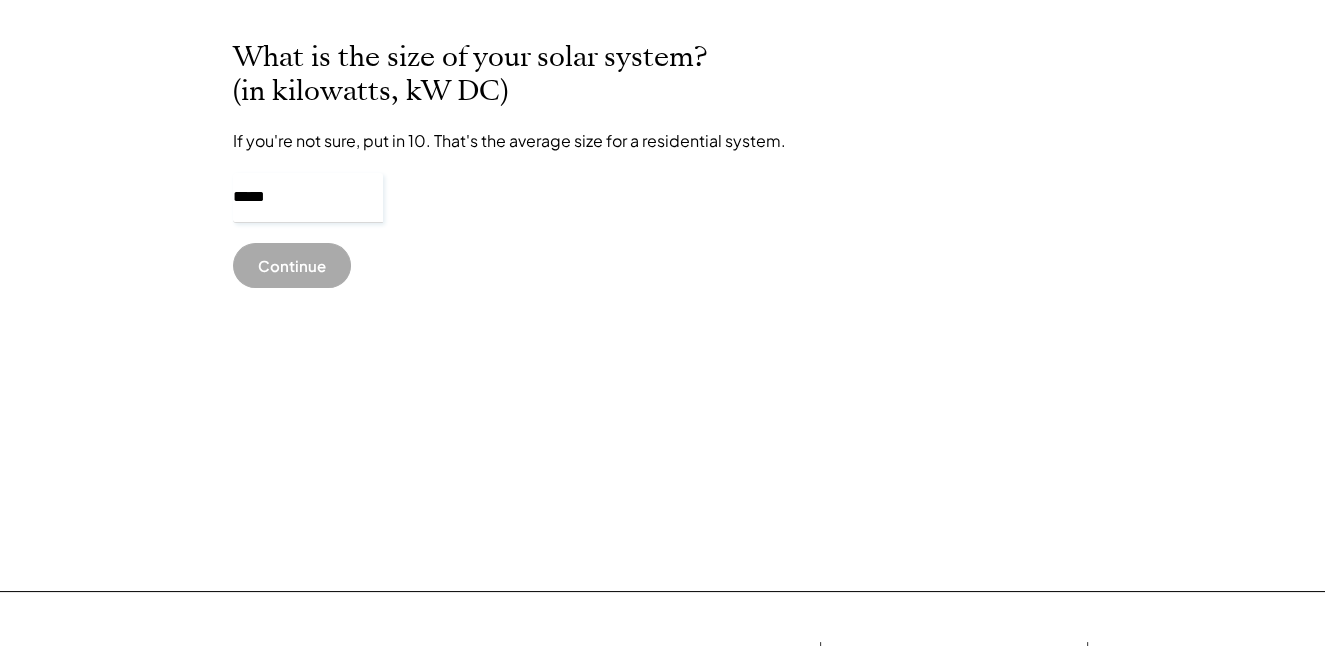 type on "******" 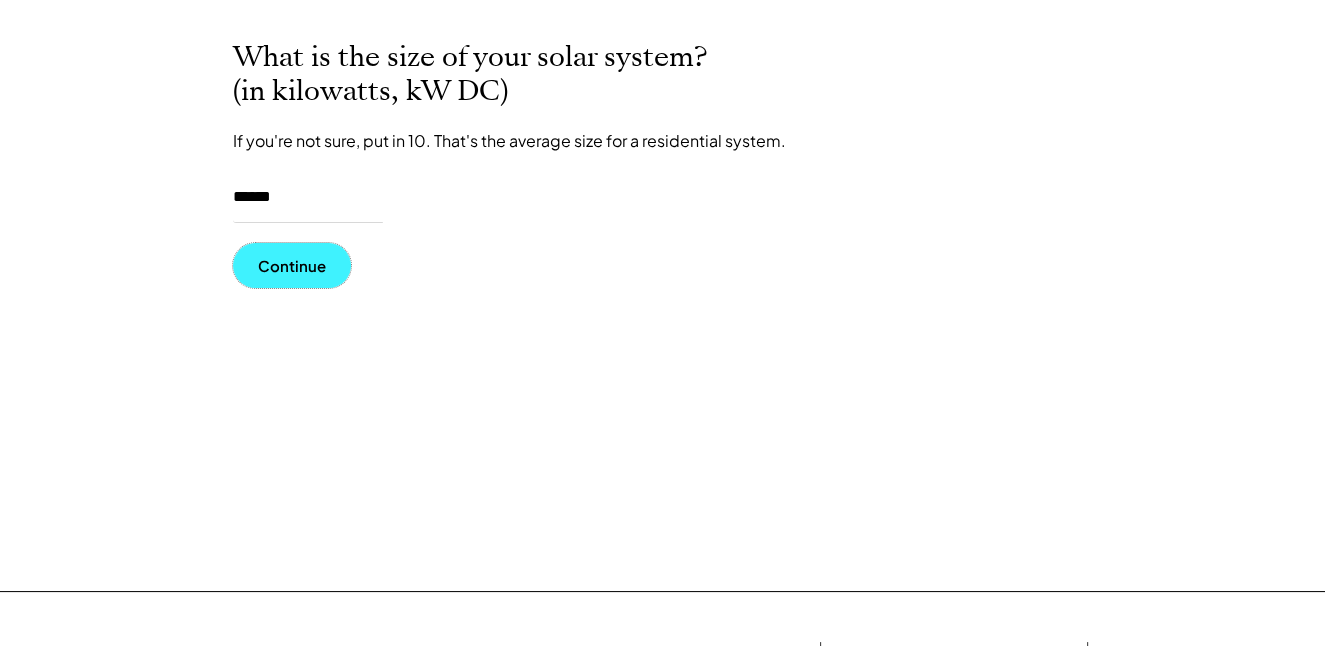 click on "Continue" at bounding box center [292, 265] 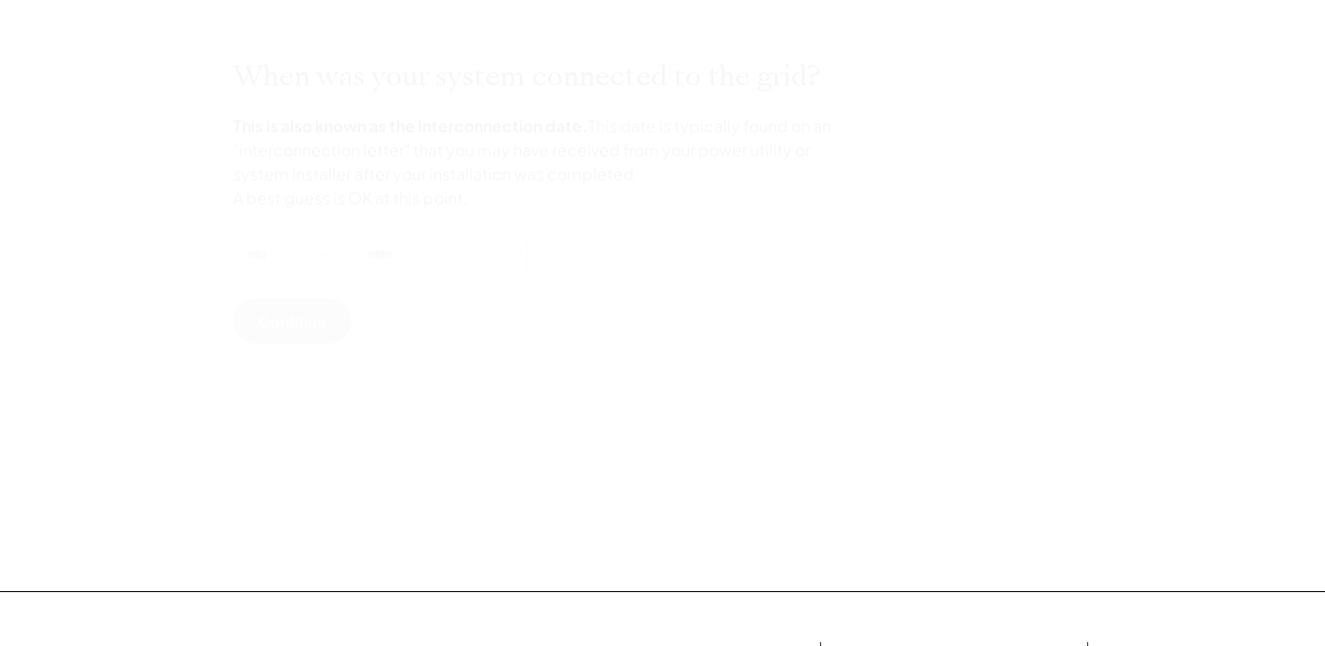 scroll, scrollTop: 0, scrollLeft: 0, axis: both 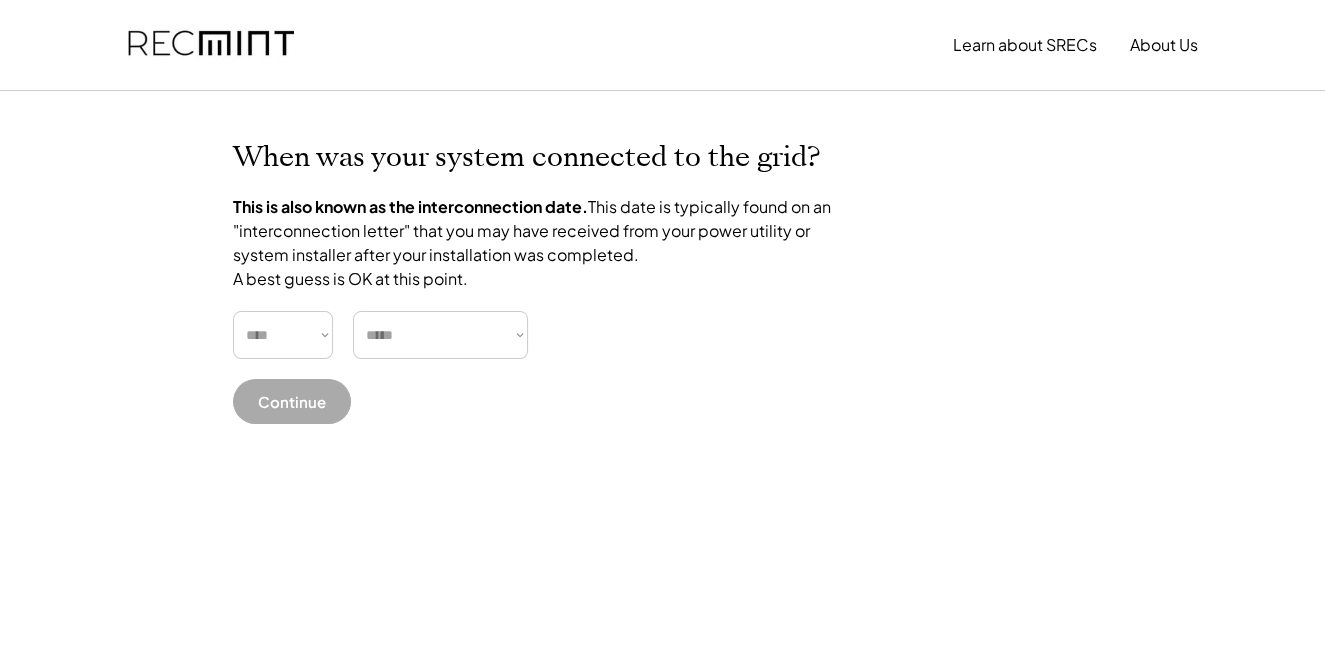 click on "**** **** **** **** **** **** **** **** **** **** **** **** **** **** ****" at bounding box center (283, 335) 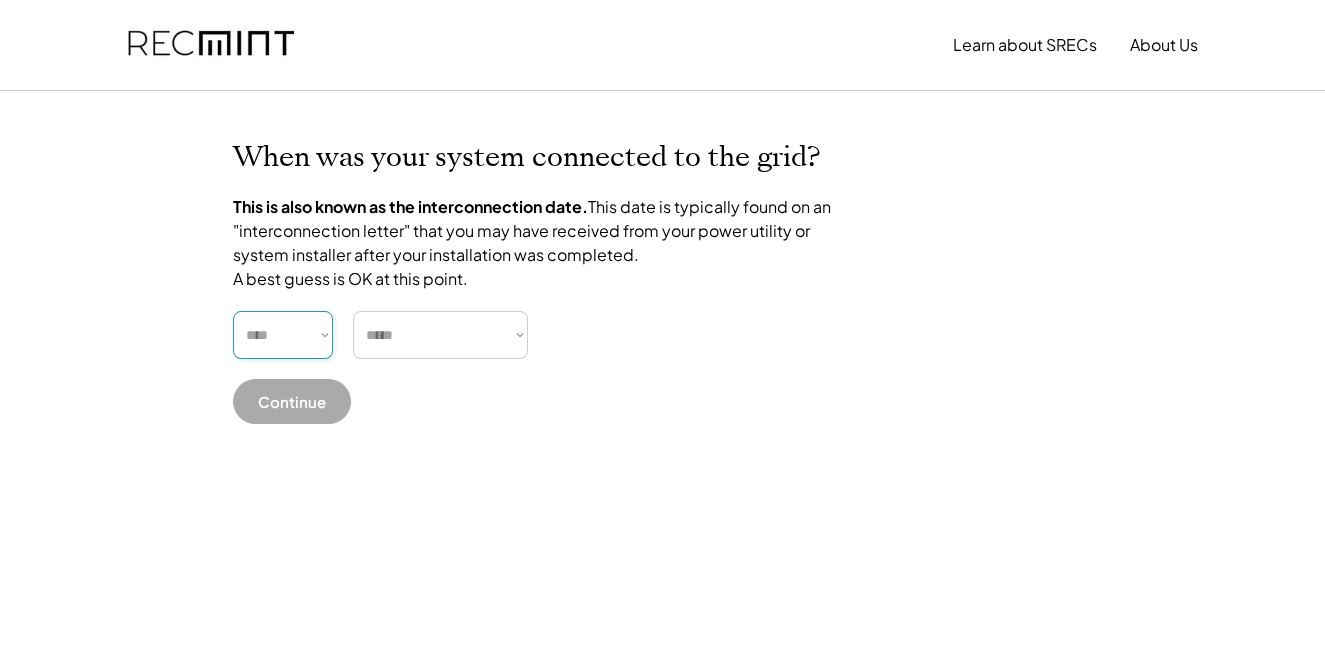 select on "****" 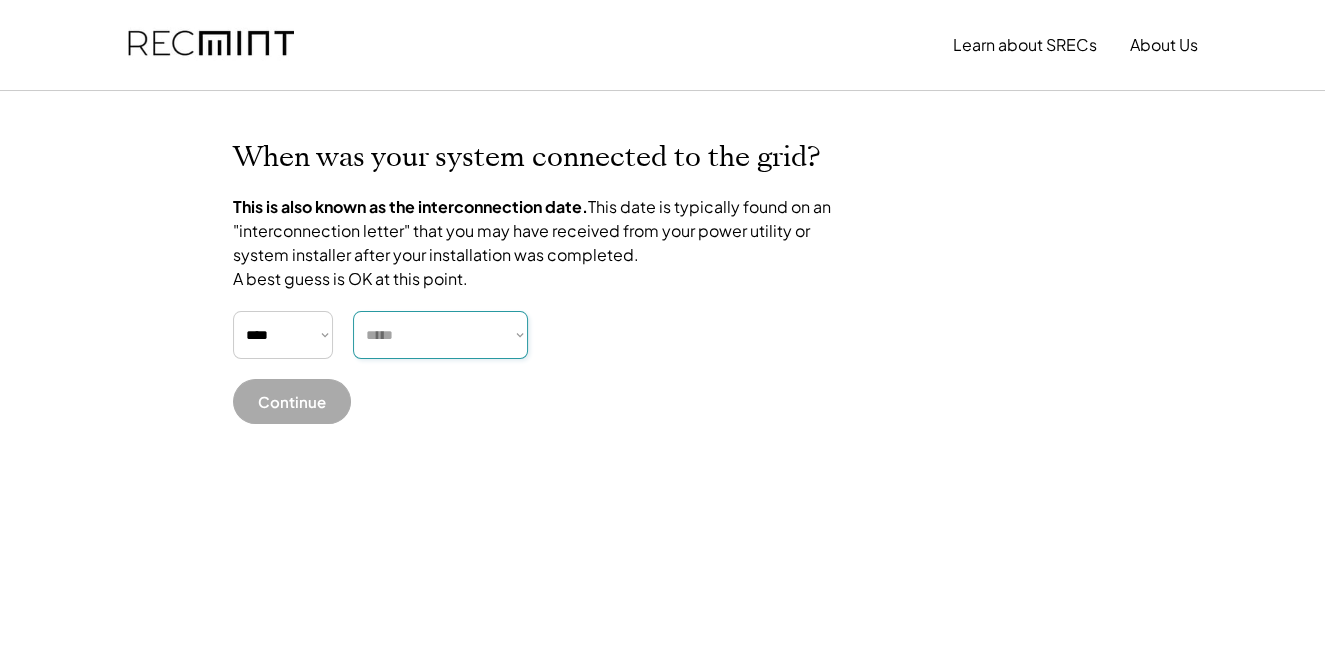 click on "***** ******* ******** ***** ***** *** **** **** ****** ********* ******* ******** ********" at bounding box center (440, 335) 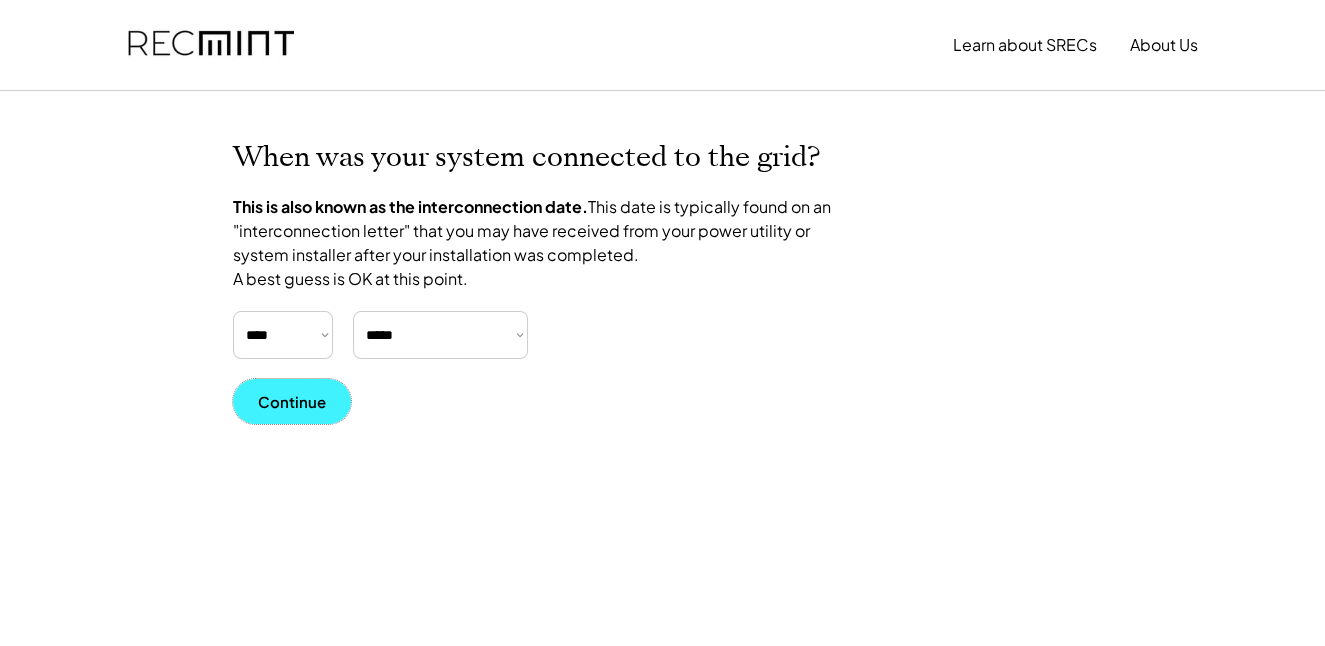 click on "Continue" at bounding box center (292, 401) 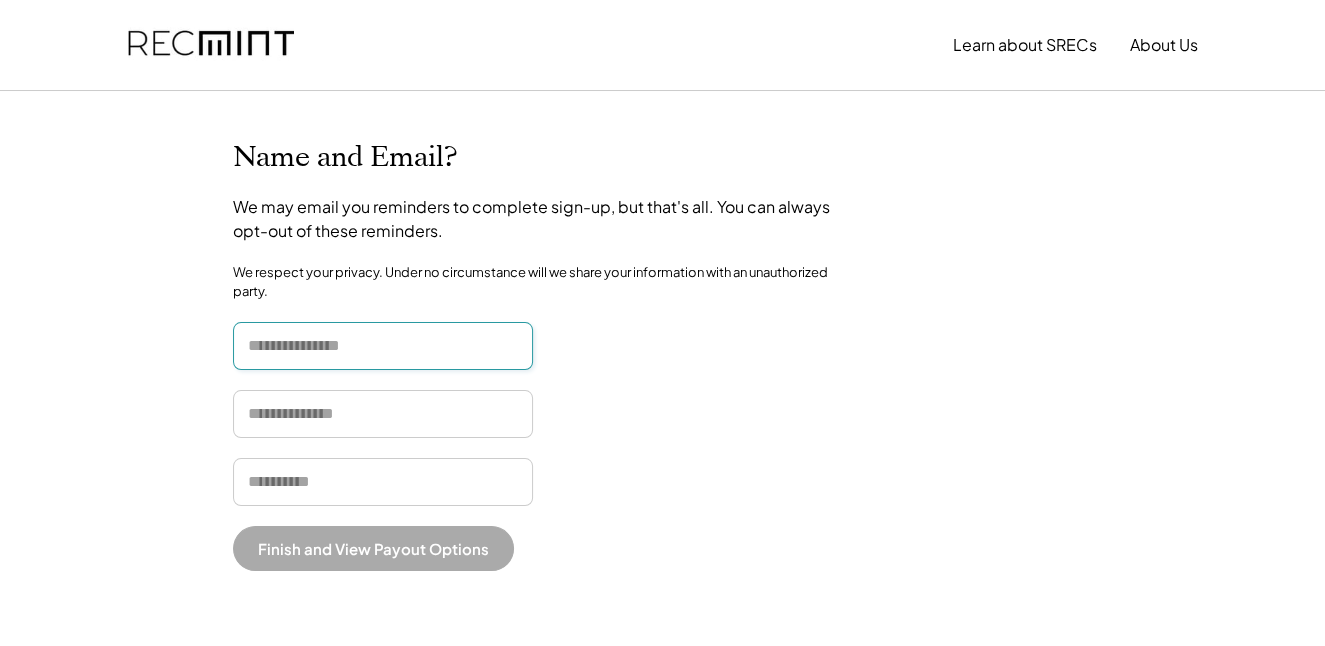 click at bounding box center [383, 346] 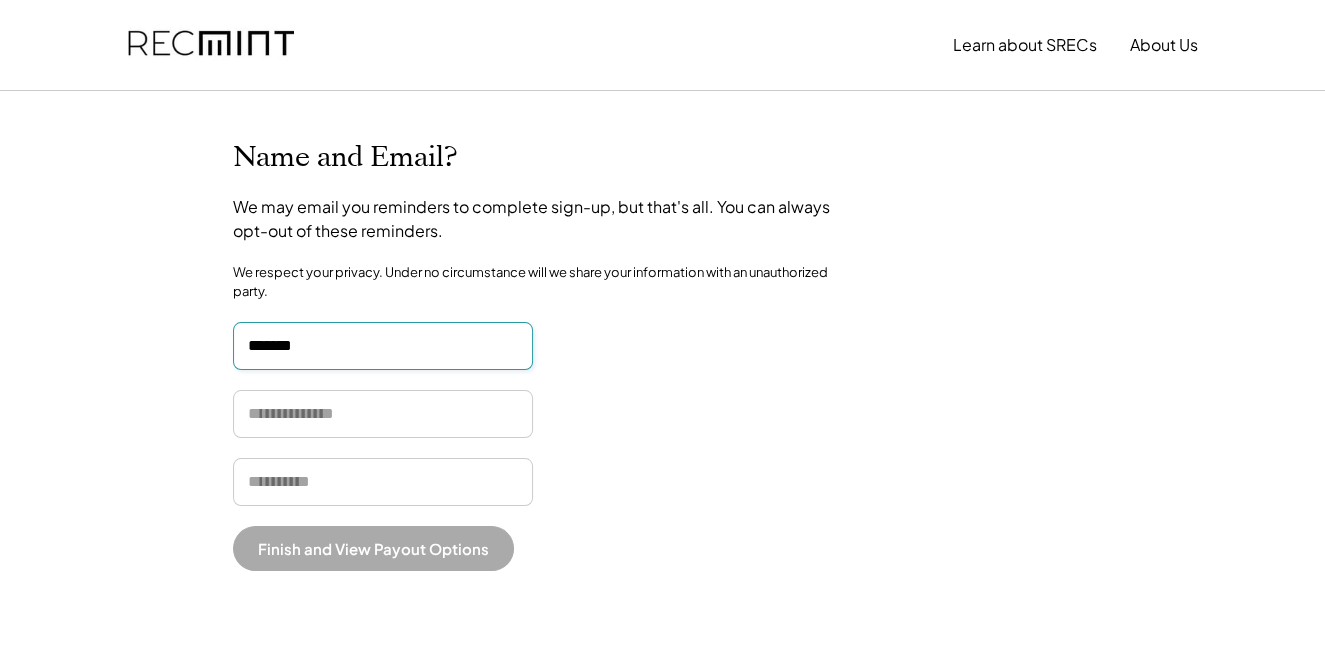 type on "********" 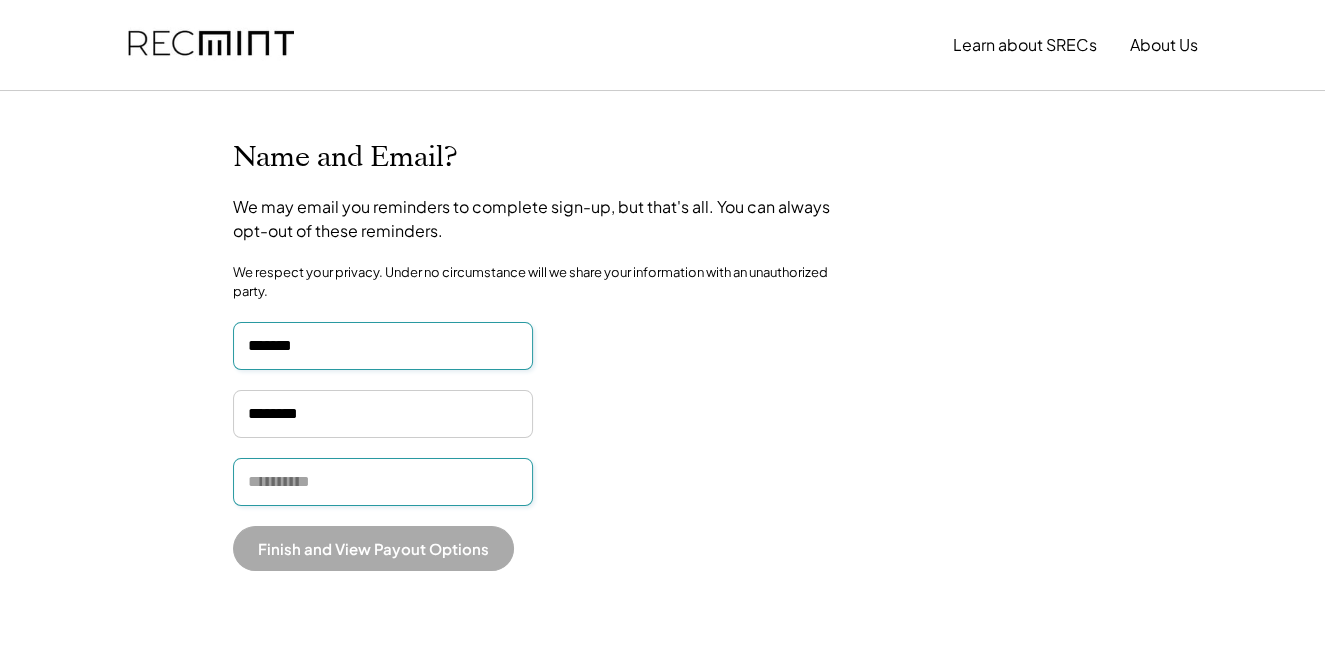 click at bounding box center (383, 482) 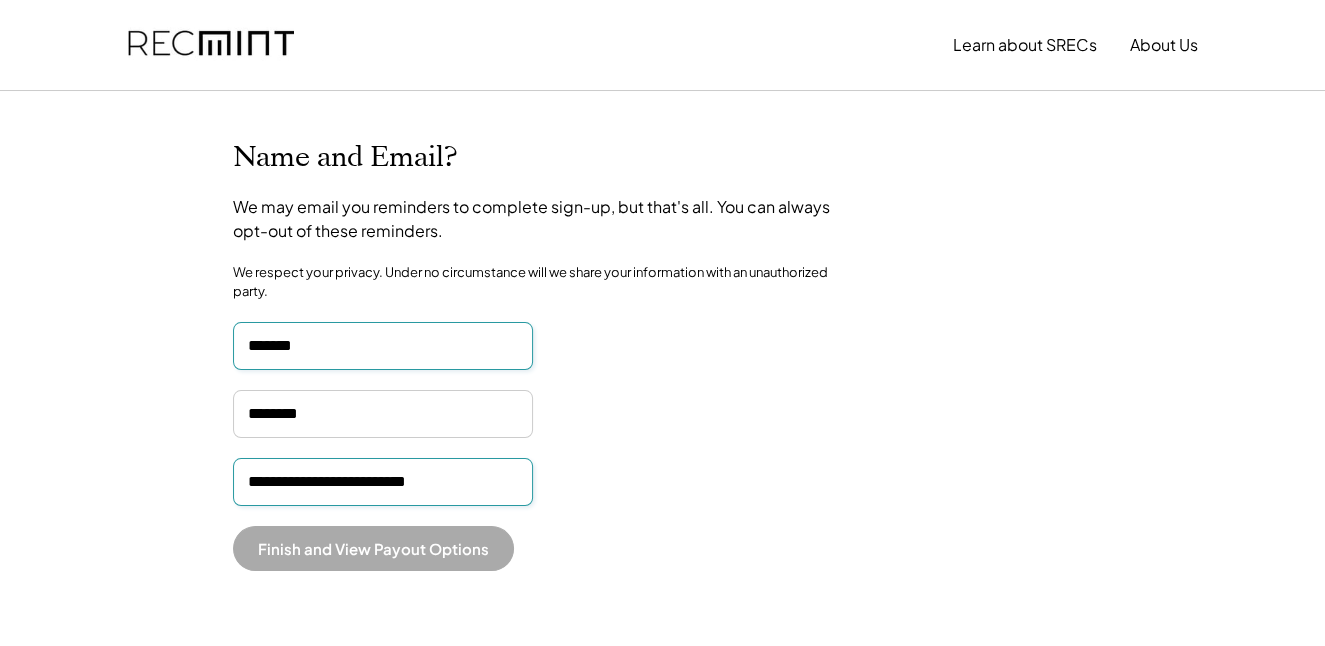 type on "**********" 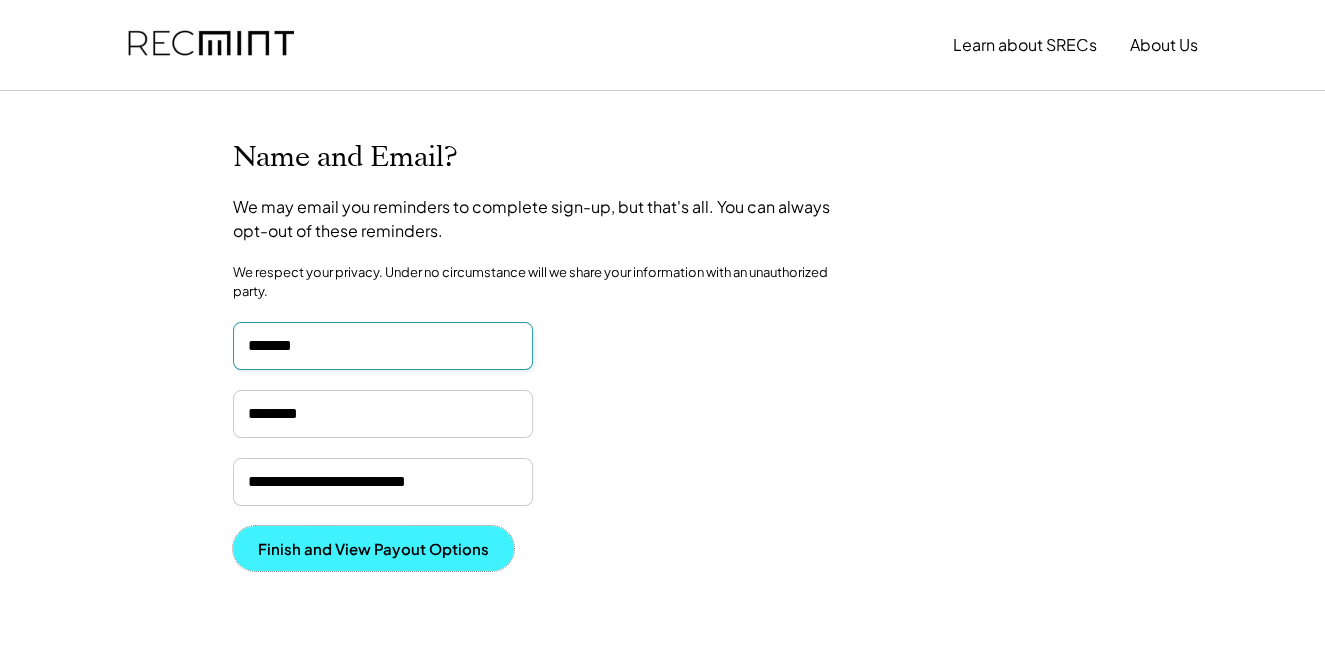 click on "Finish and View Payout Options" at bounding box center [373, 548] 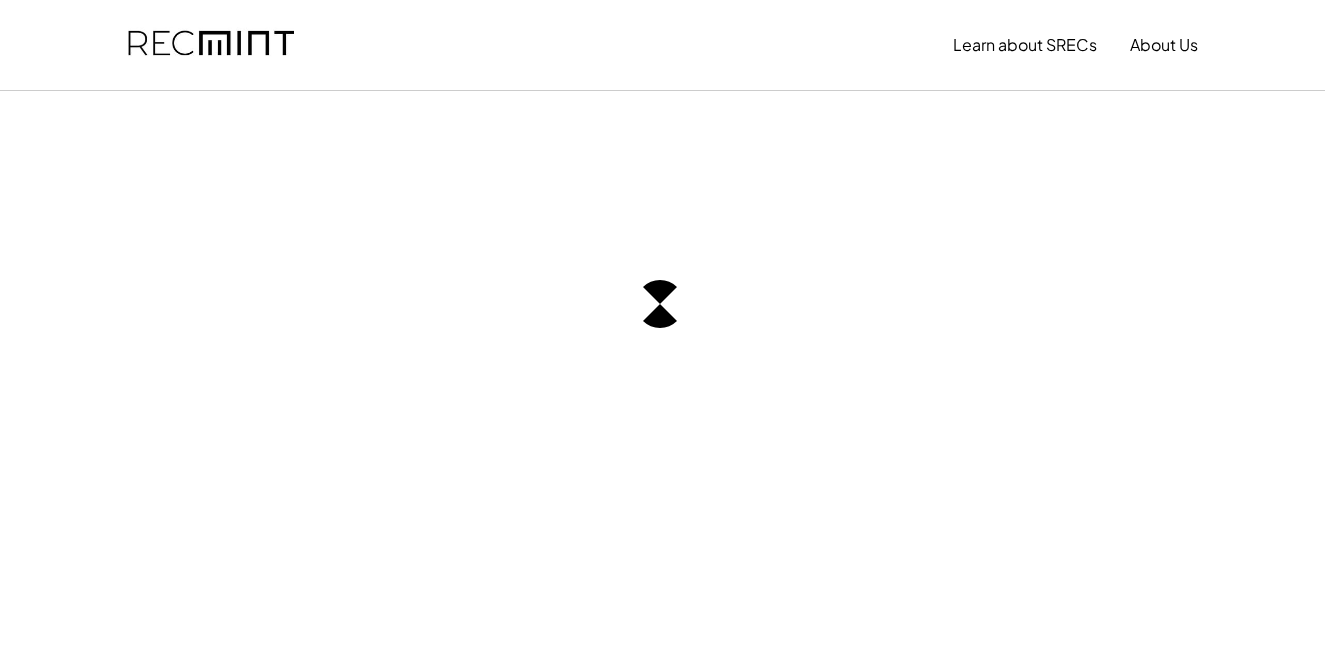 scroll, scrollTop: 0, scrollLeft: 0, axis: both 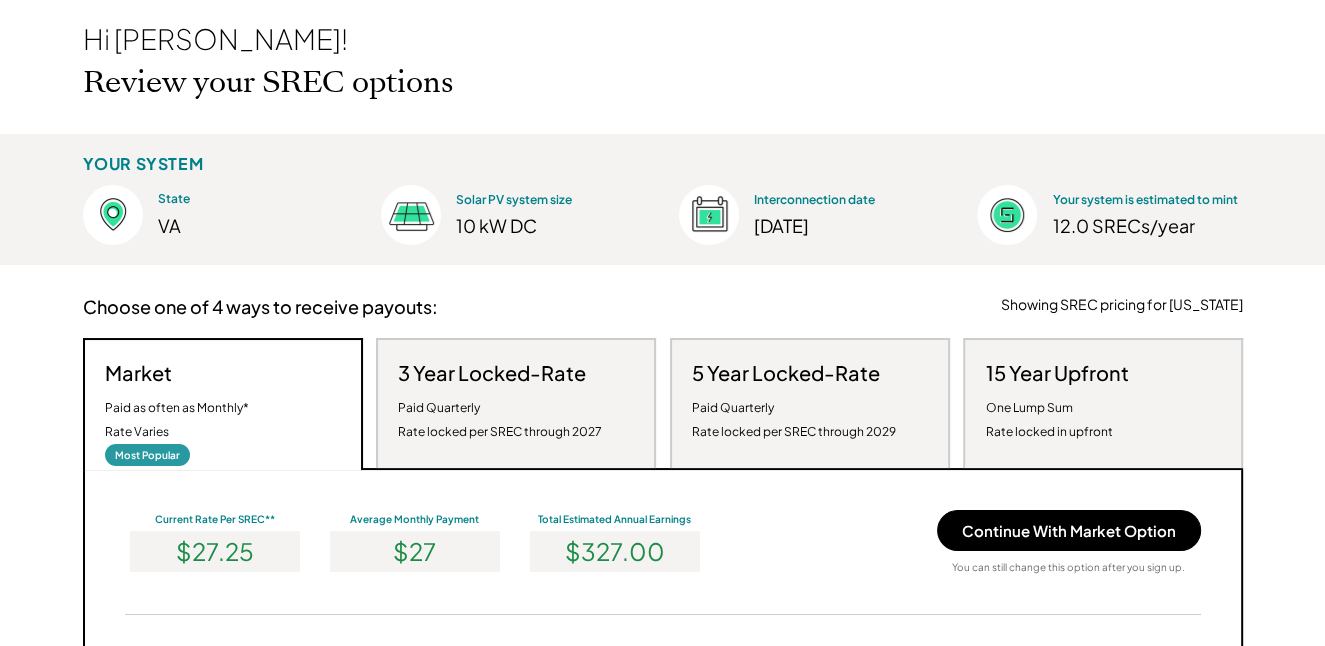 click on "Paid Quarterly
Rate locked per SREC through 2027" at bounding box center (500, 420) 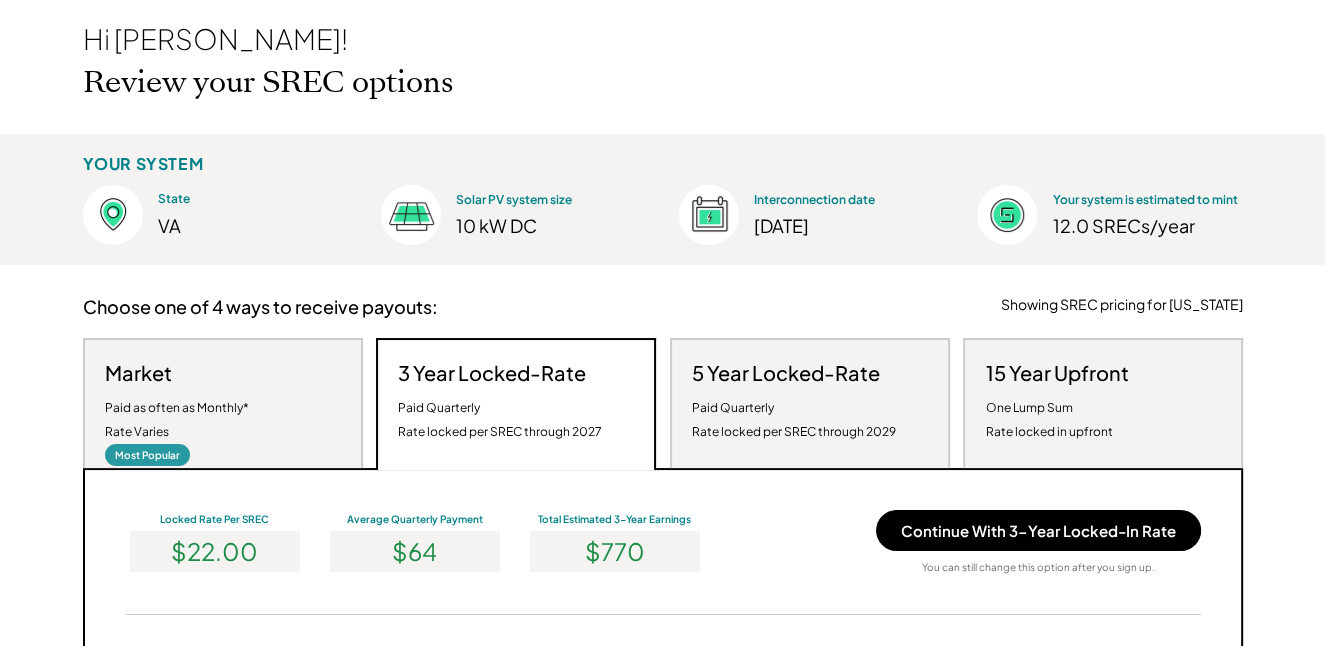 scroll, scrollTop: 999620, scrollLeft: 999260, axis: both 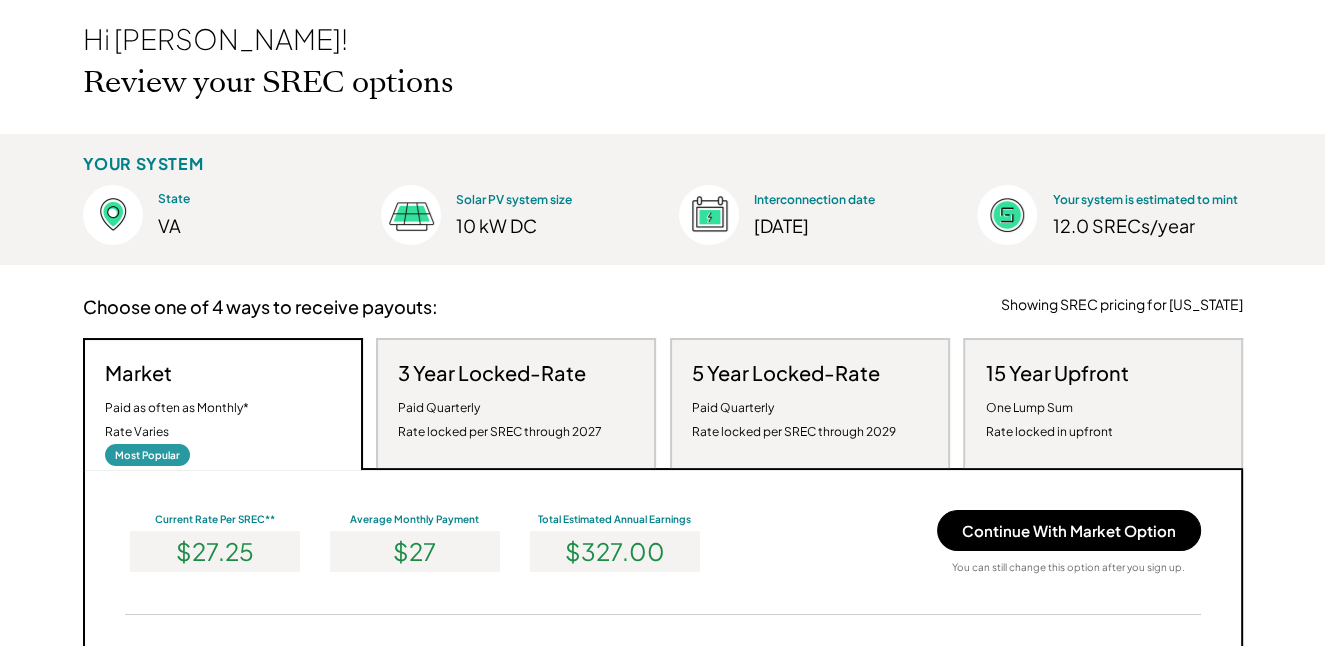 click on "Paid Quarterly
Rate locked per SREC through 2029" at bounding box center [794, 420] 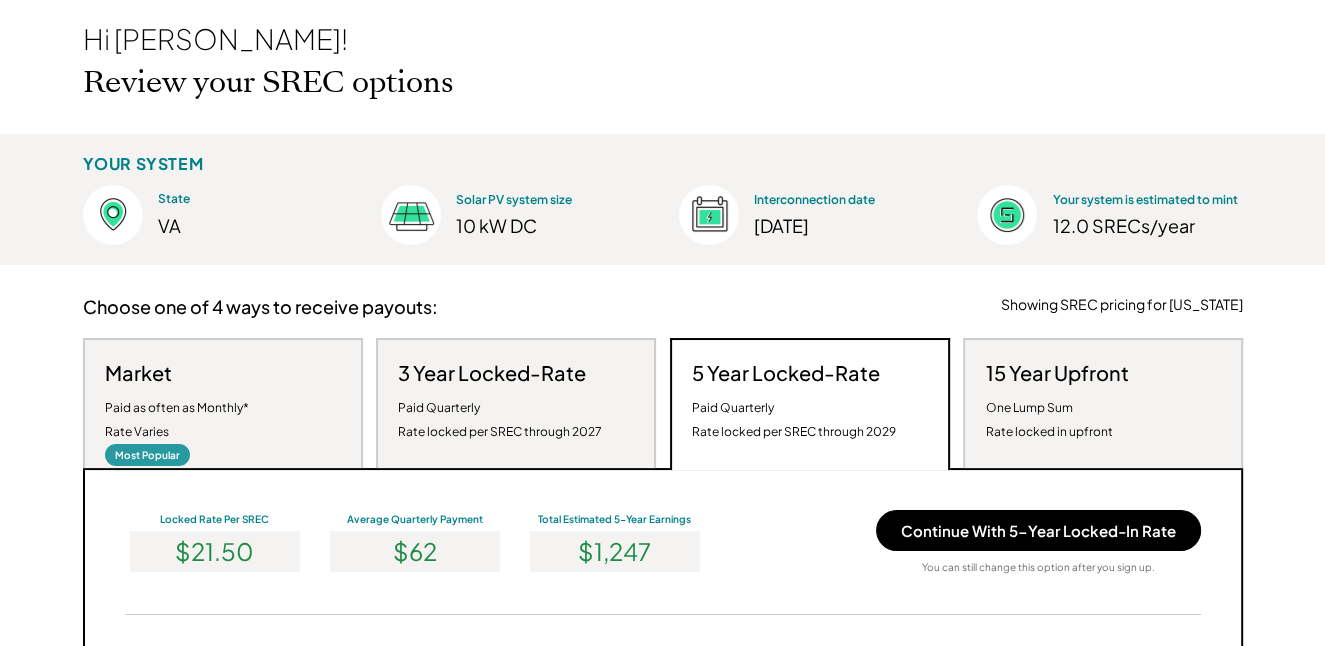 scroll, scrollTop: 999620, scrollLeft: 999260, axis: both 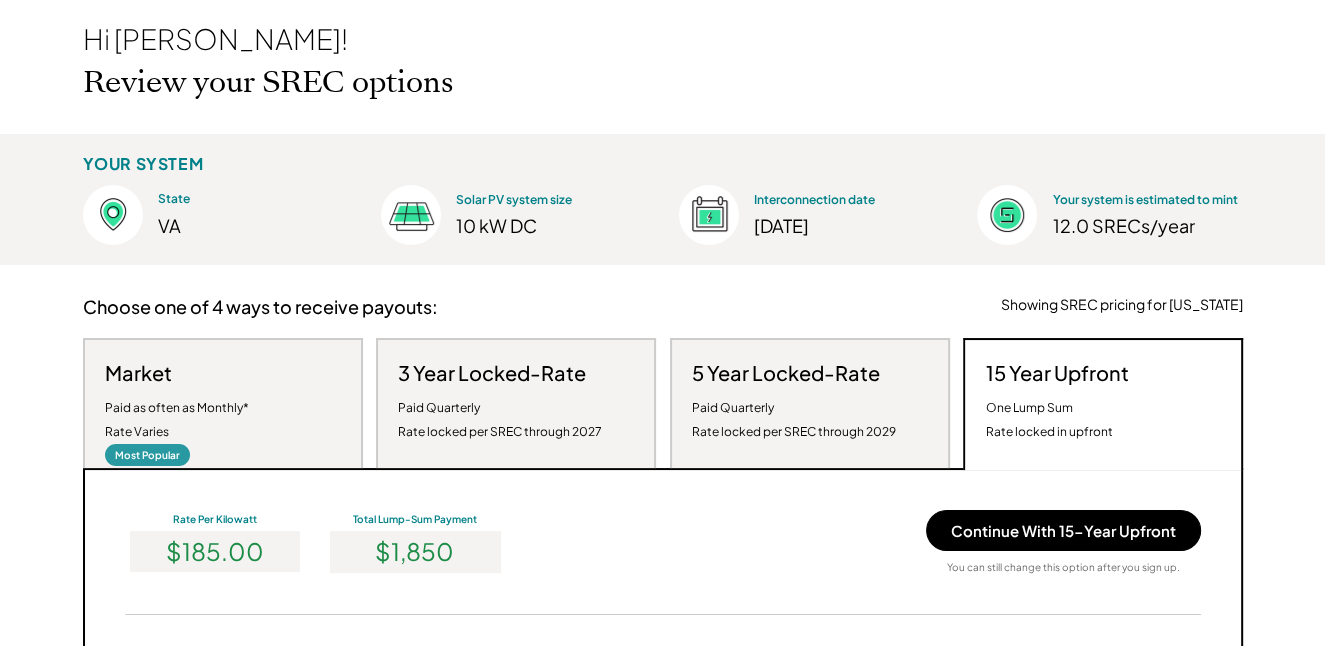 click on "Paid as often as Monthly*
Rate Varies" at bounding box center [177, 420] 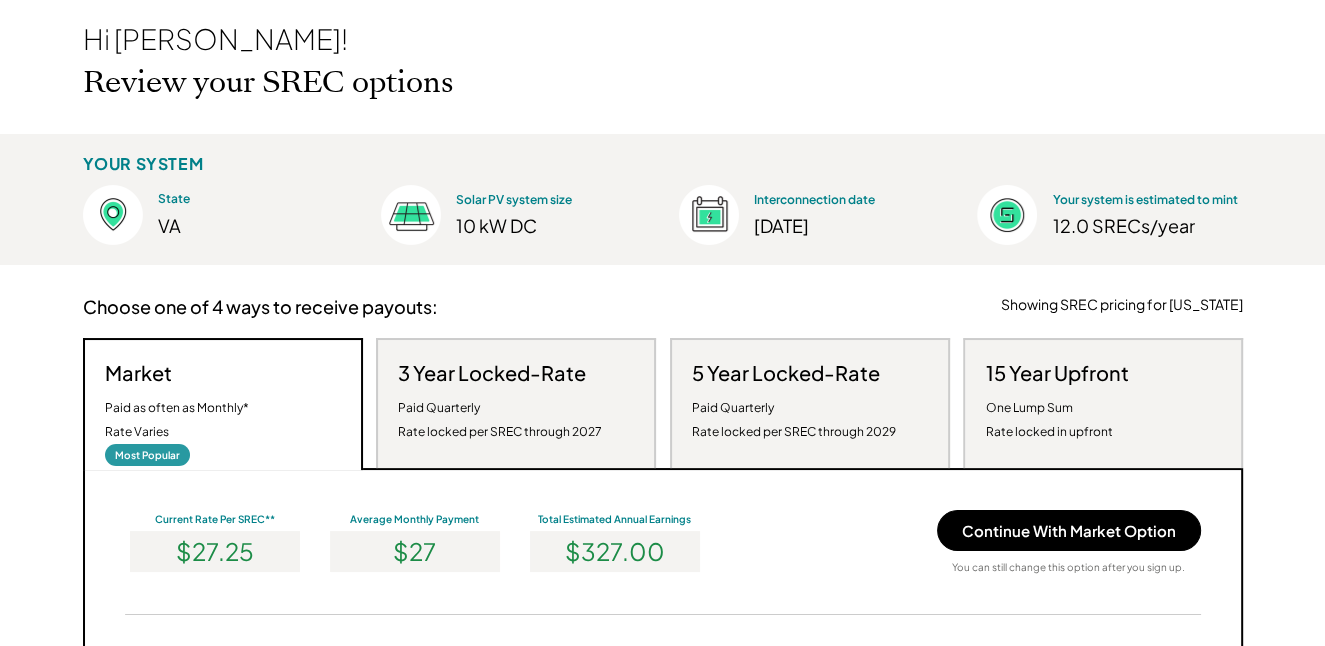 scroll, scrollTop: 999620, scrollLeft: 999260, axis: both 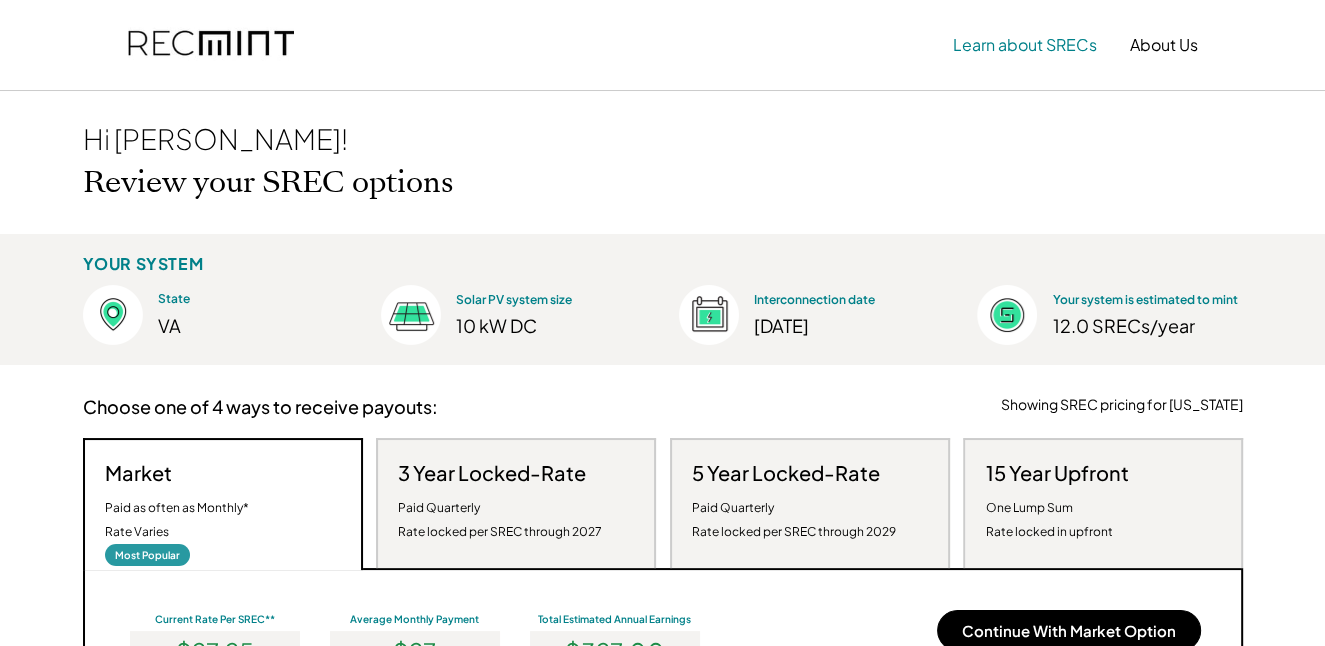 click on "Learn about SRECs" at bounding box center (1025, 45) 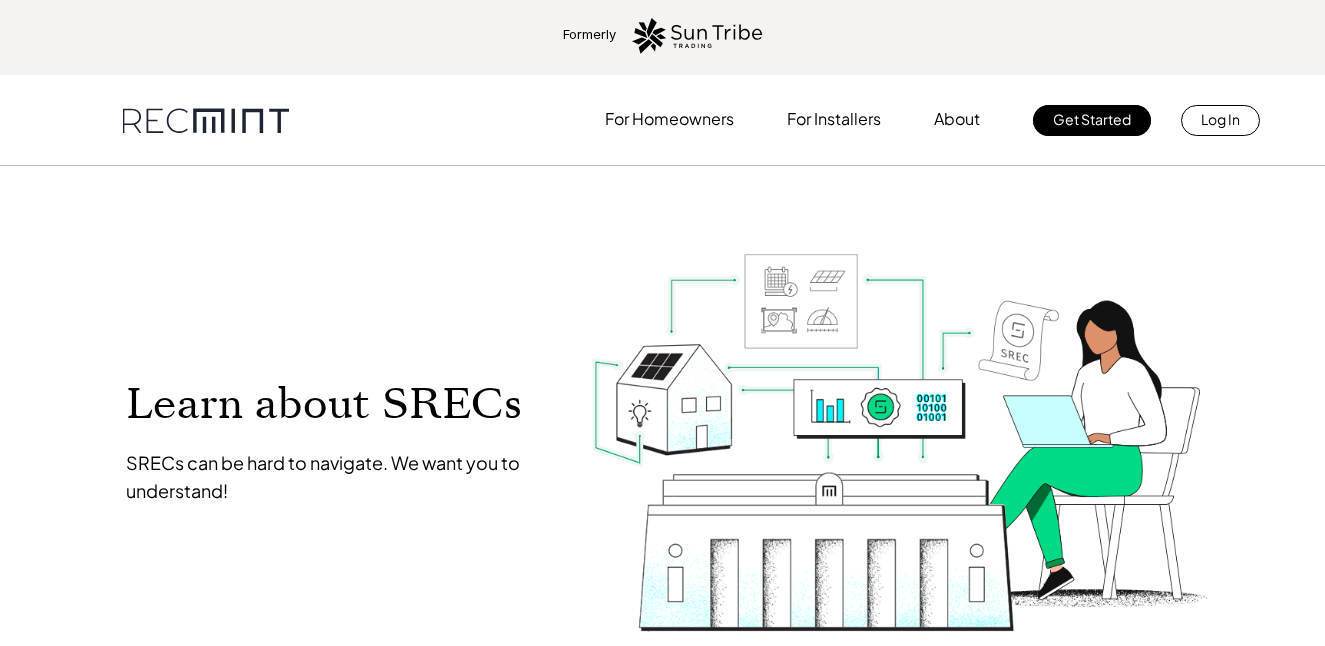 scroll, scrollTop: 0, scrollLeft: 0, axis: both 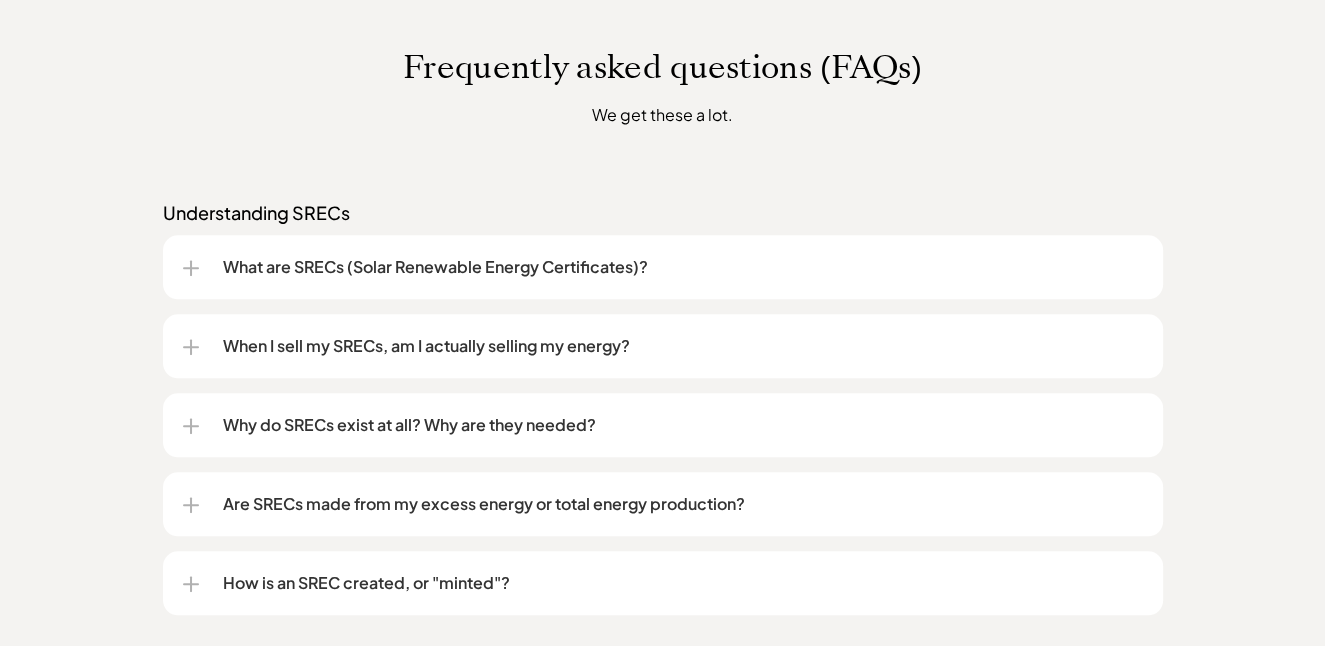 click on "When I sell my SRECs, am I actually selling my energy?" at bounding box center (683, 346) 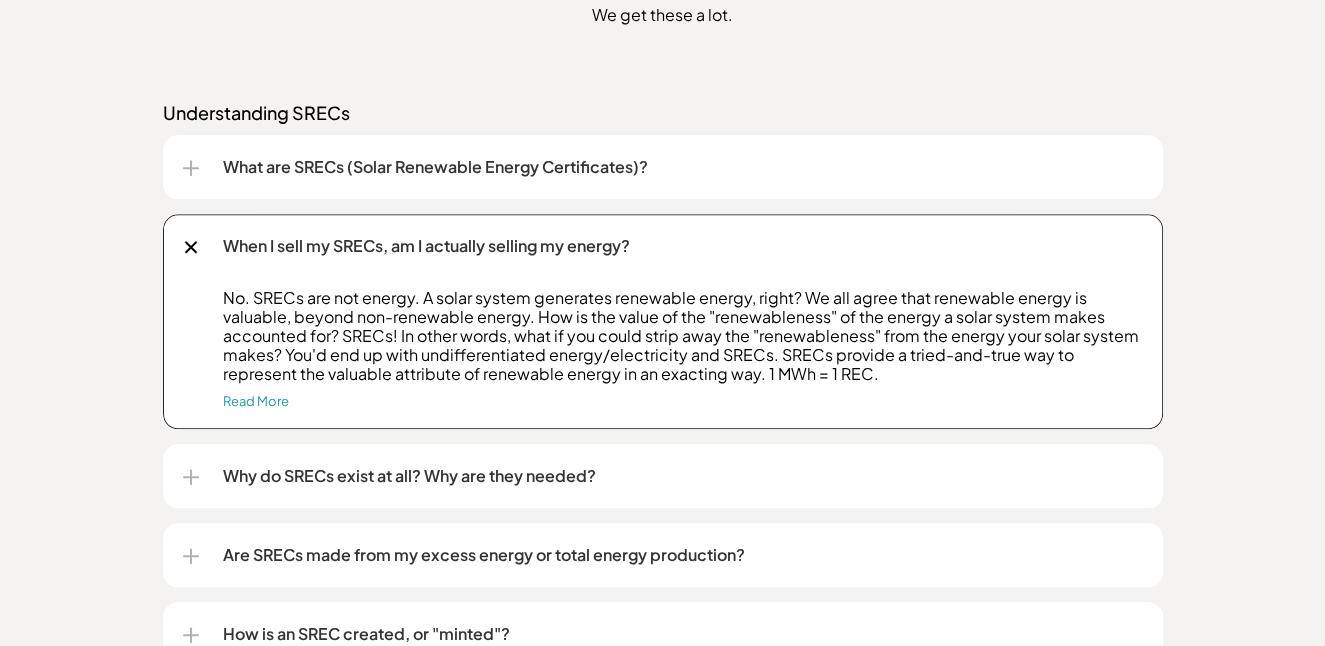 scroll, scrollTop: 1800, scrollLeft: 0, axis: vertical 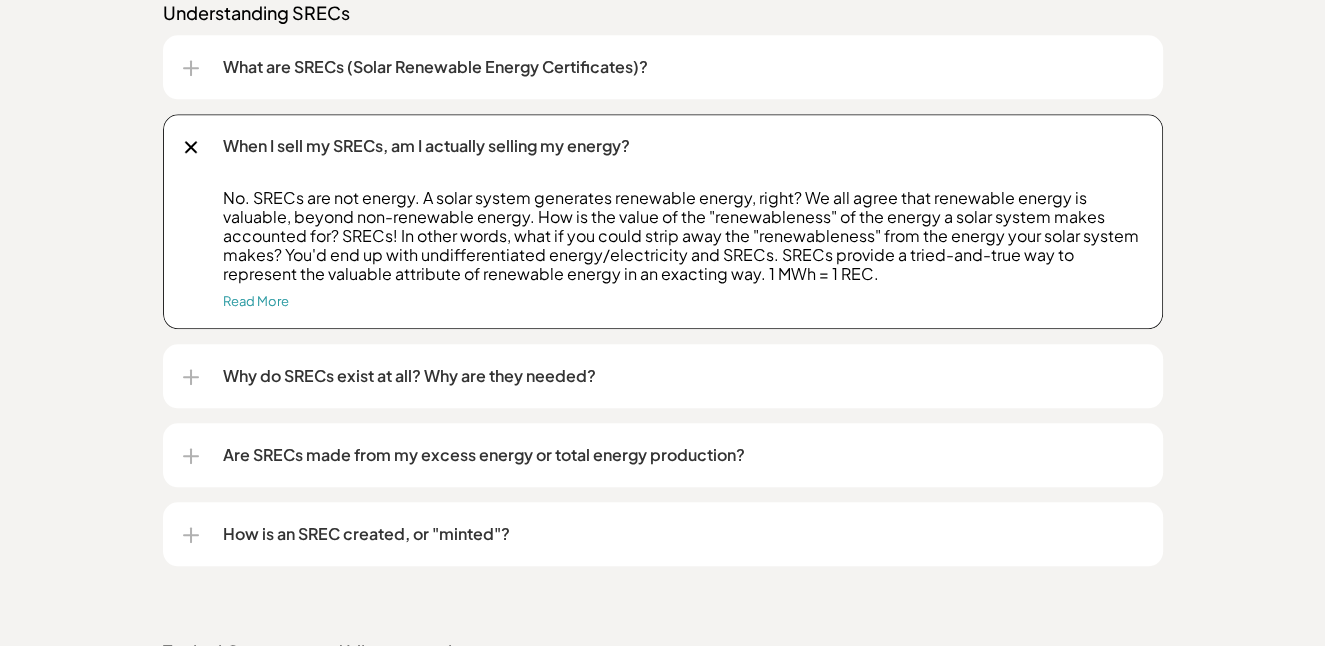 click on "Are SRECs made from my excess energy or total energy production?" at bounding box center [683, 455] 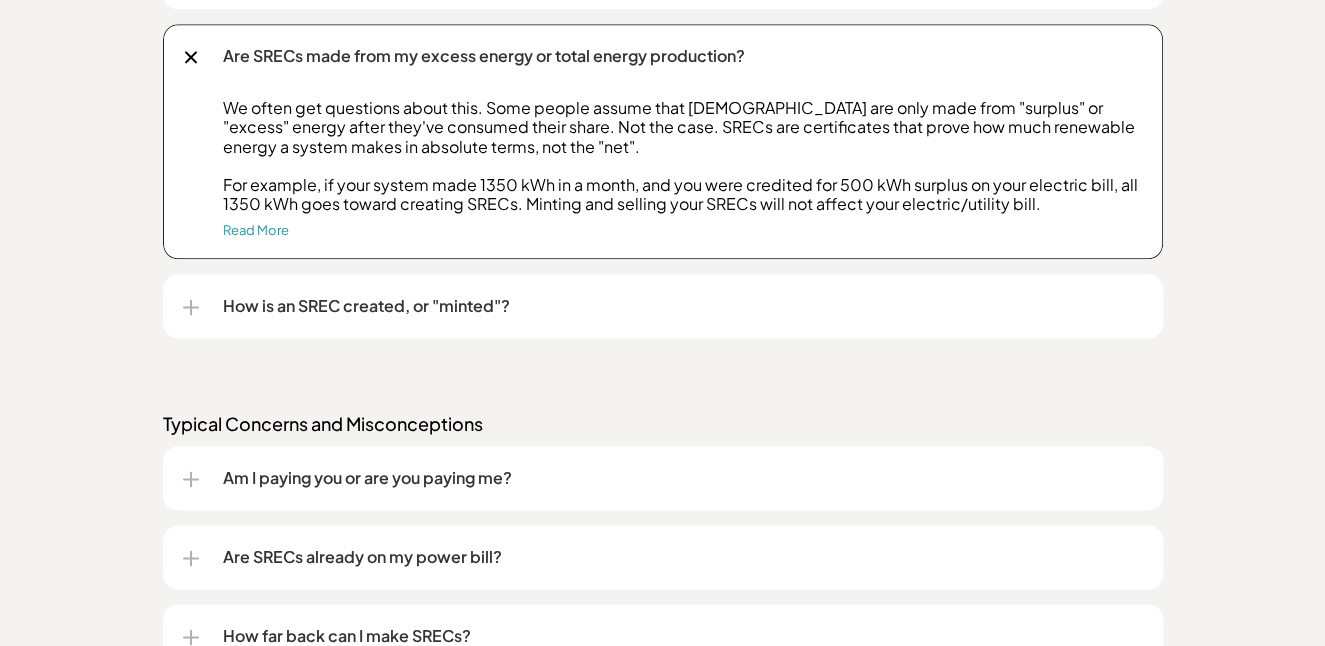 scroll, scrollTop: 2200, scrollLeft: 0, axis: vertical 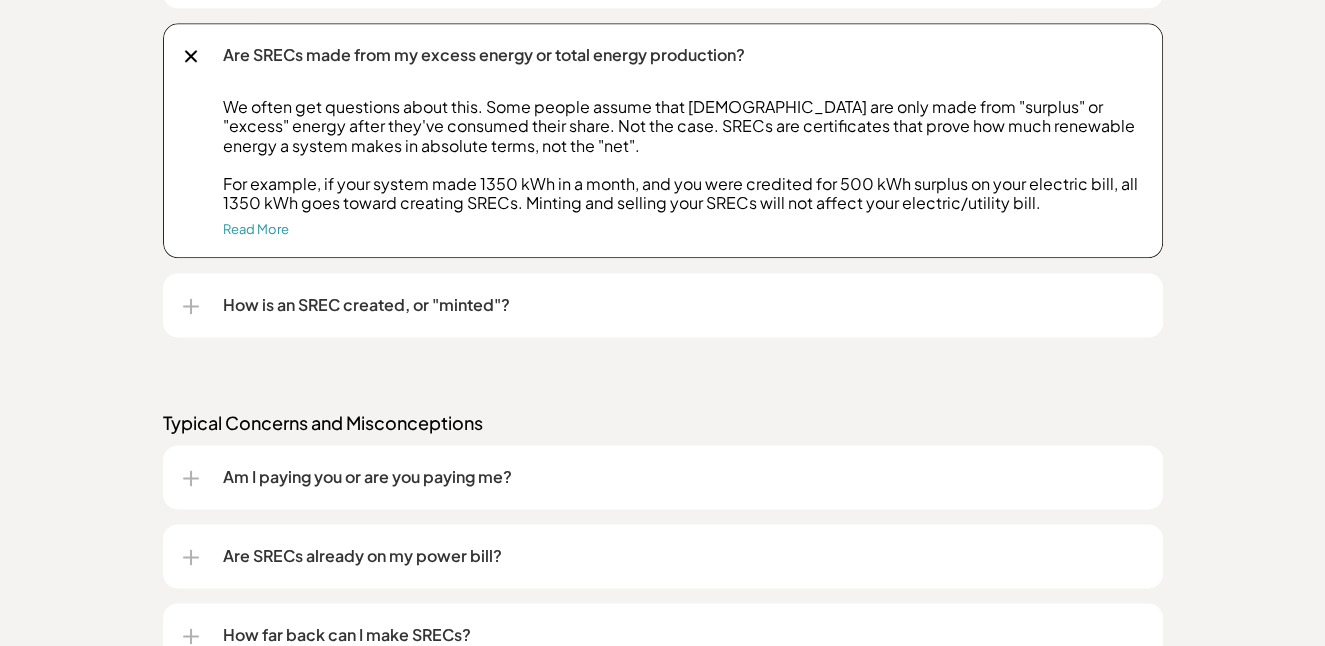 click on "How is an SREC created, or "minted"?" at bounding box center [683, 305] 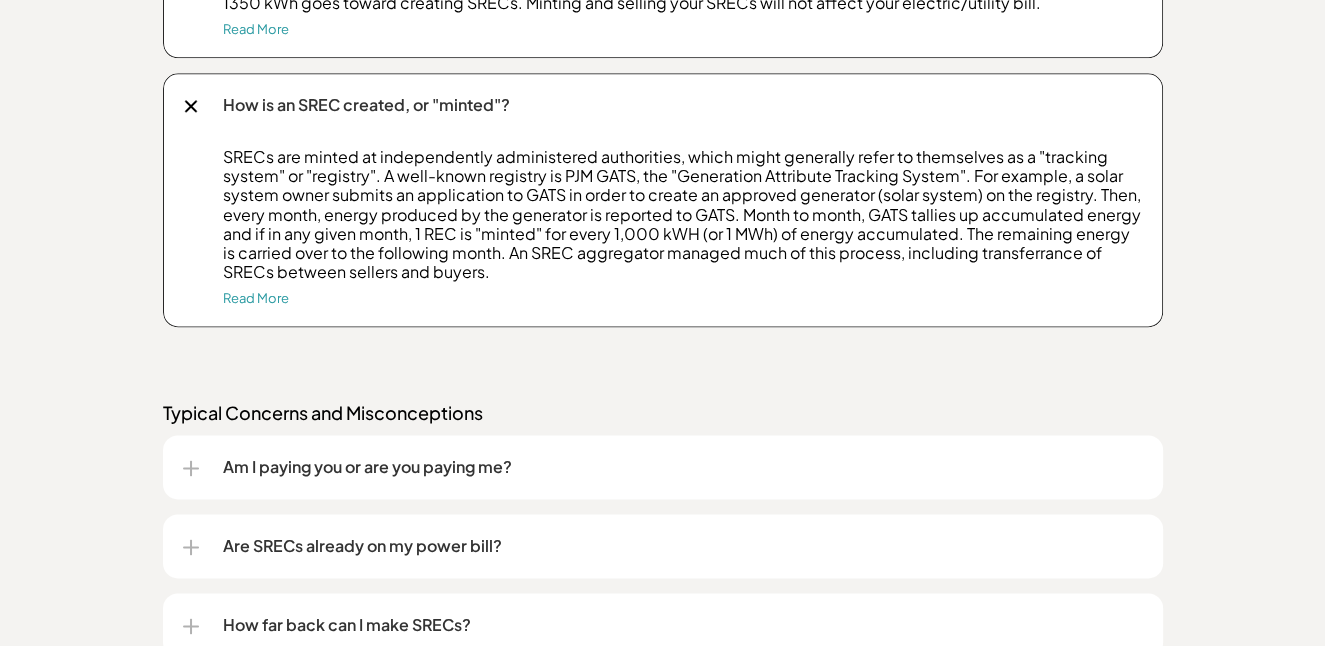 scroll, scrollTop: 2500, scrollLeft: 0, axis: vertical 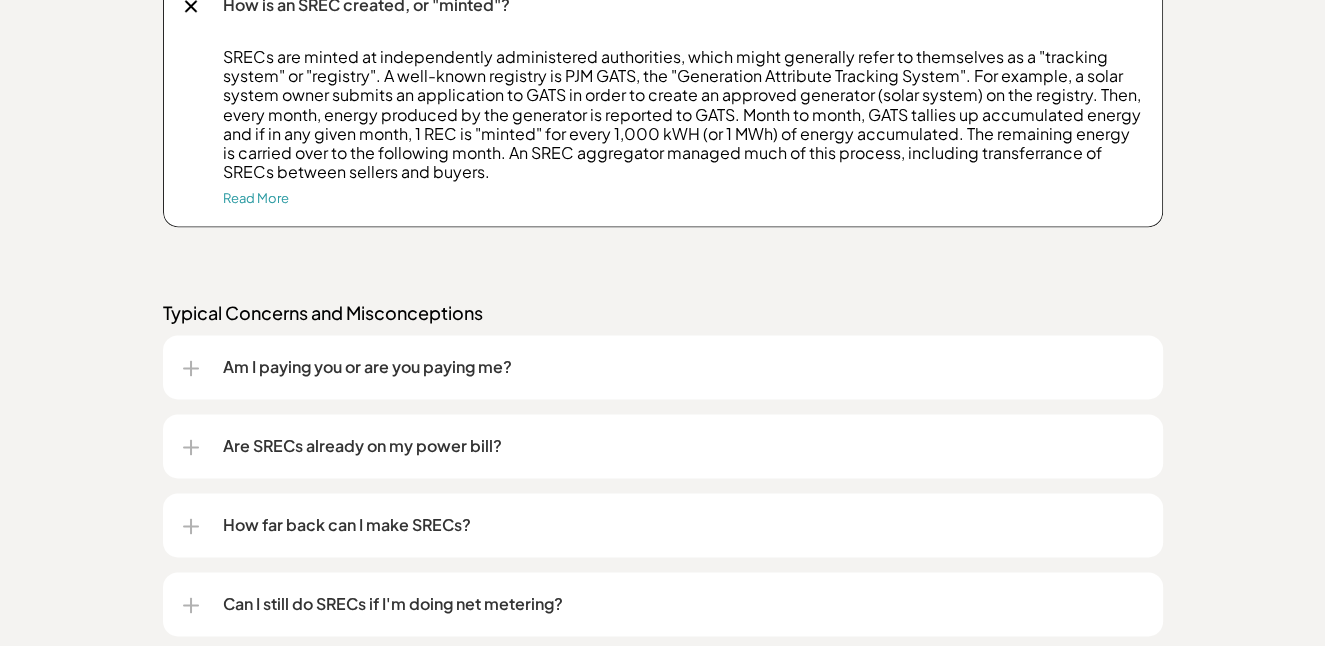 click on "Am I paying you or are you paying me?" at bounding box center [683, 367] 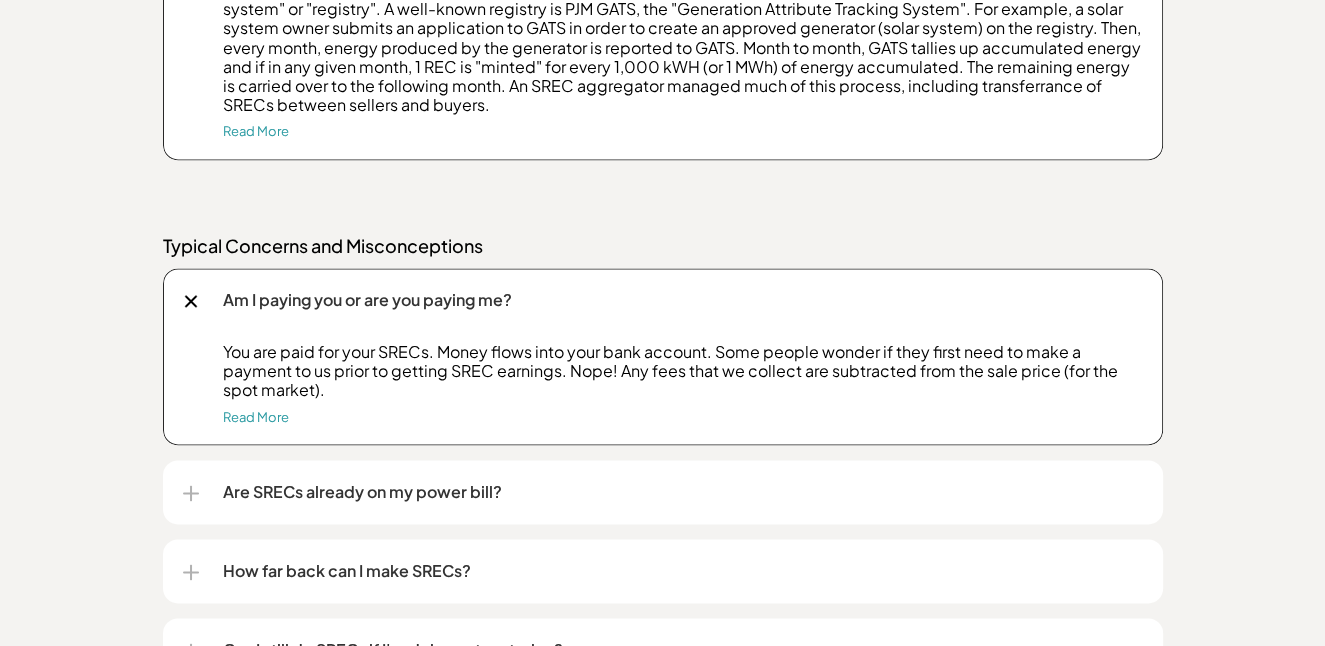 scroll, scrollTop: 2600, scrollLeft: 0, axis: vertical 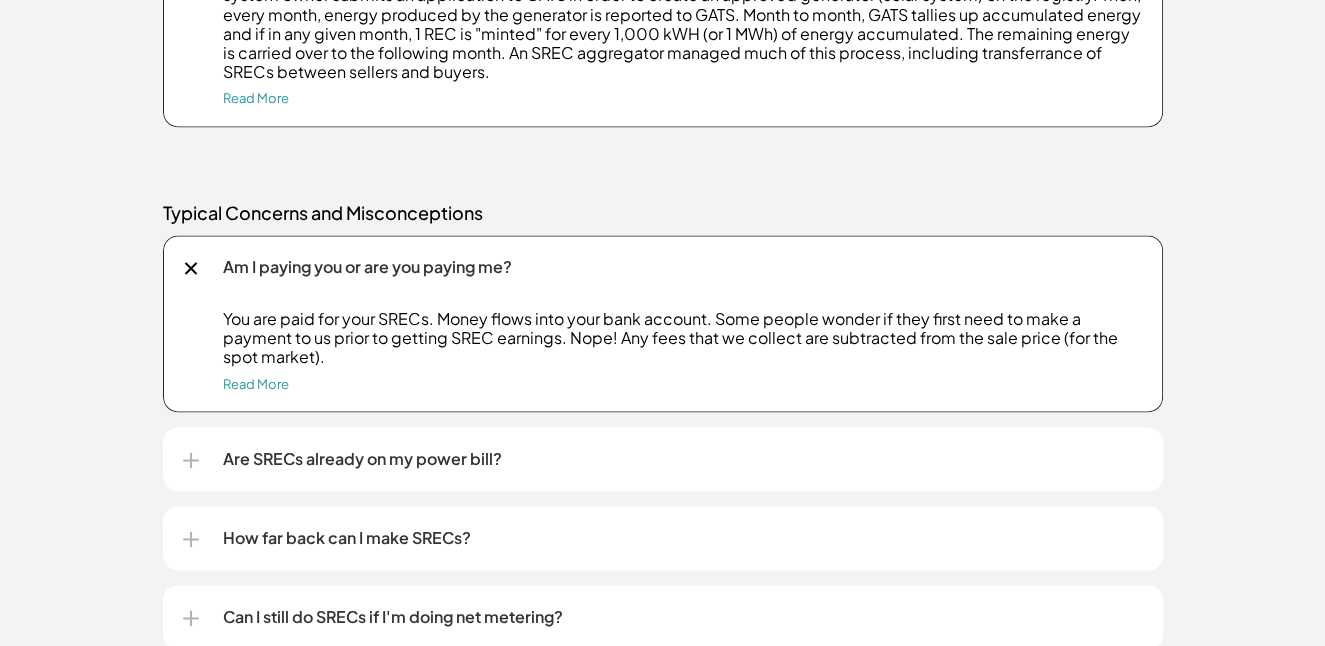 click on "Are SRECs already on my power bill?" at bounding box center (683, 459) 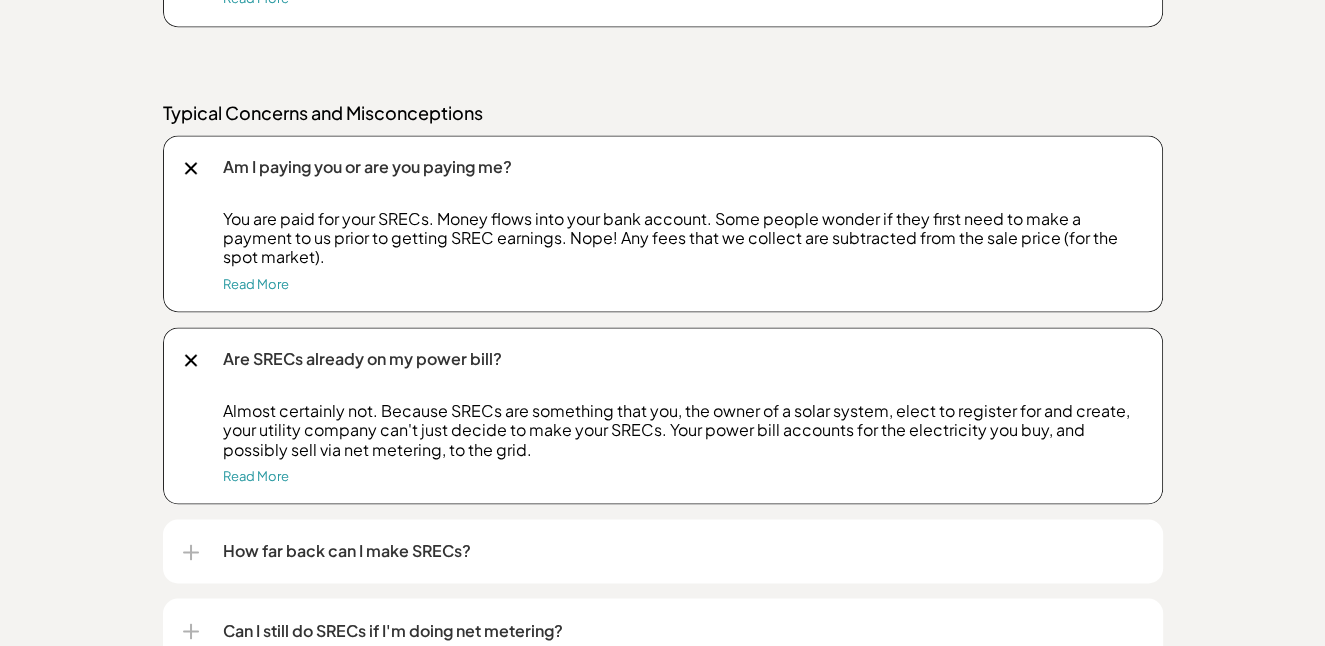 scroll, scrollTop: 2800, scrollLeft: 0, axis: vertical 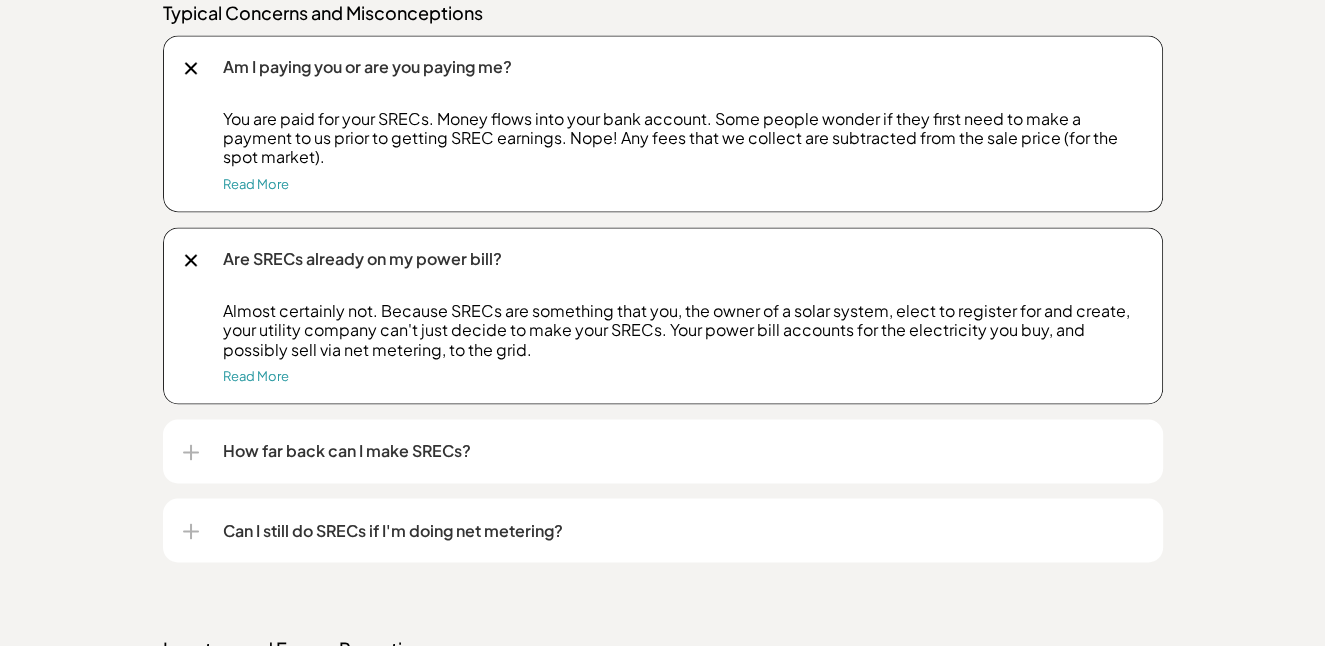 click on "How far back can I make SRECs?" at bounding box center (683, 451) 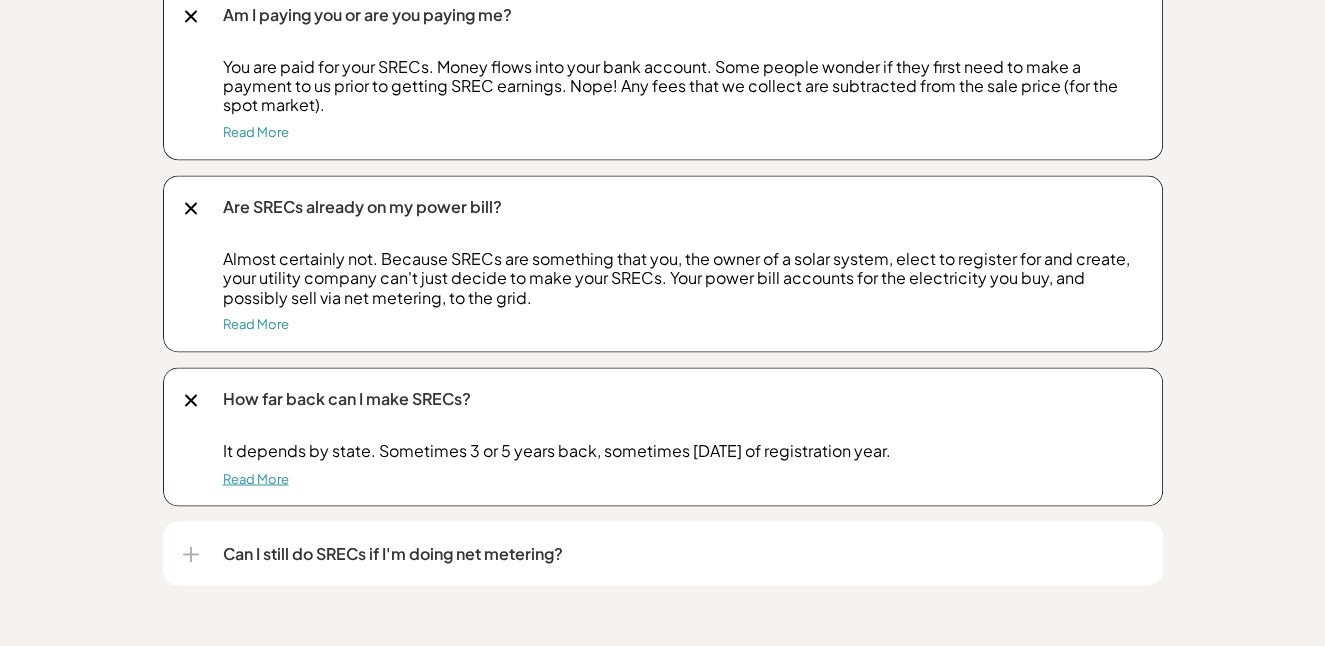 scroll, scrollTop: 2900, scrollLeft: 0, axis: vertical 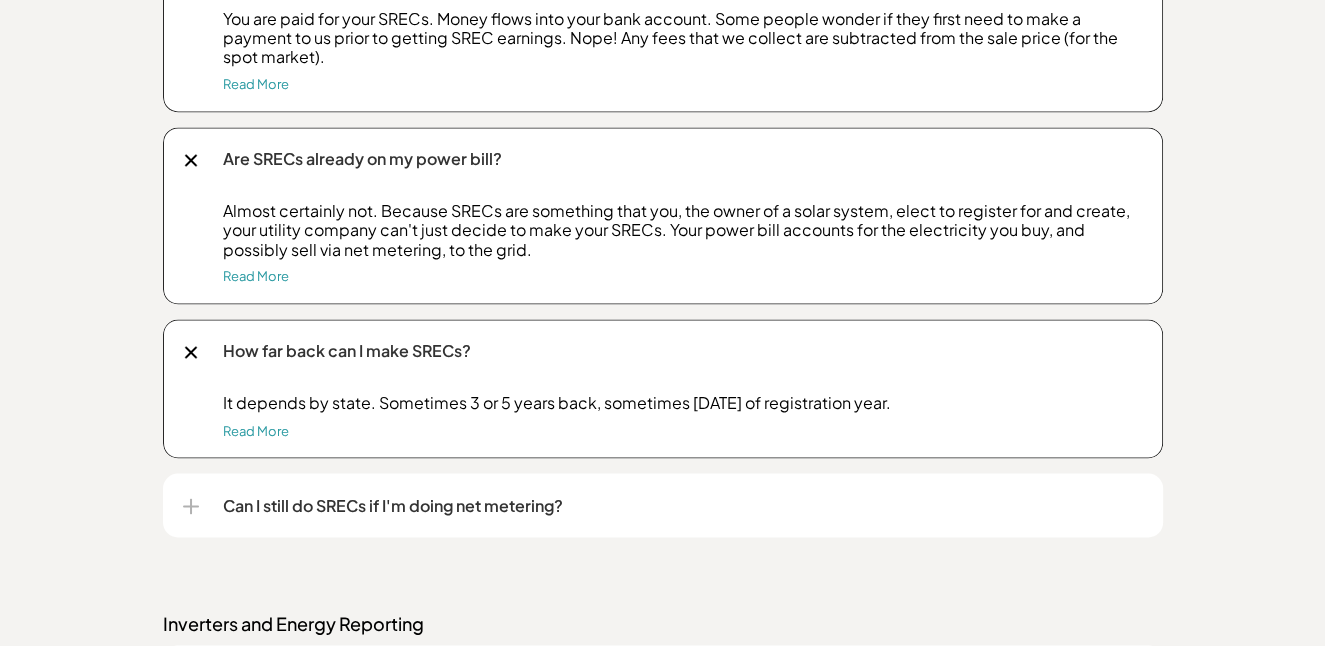 click on "Can I still do SRECs if I'm doing net metering?" at bounding box center [683, 505] 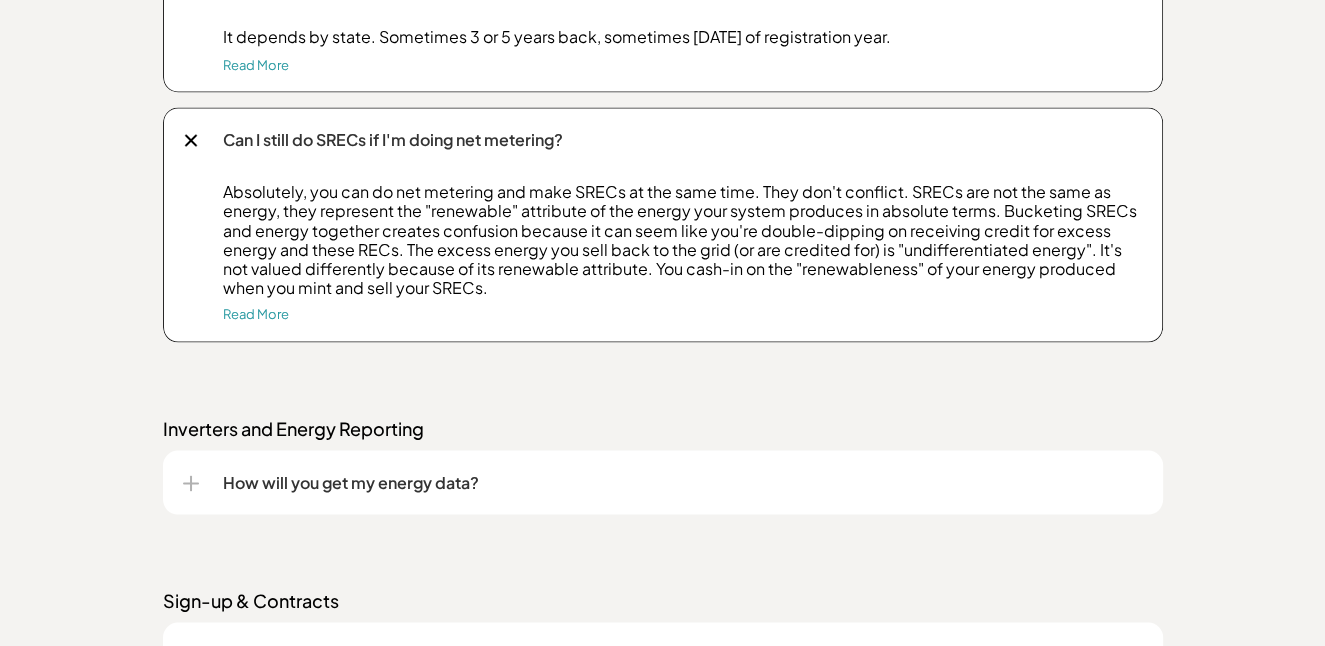 scroll, scrollTop: 3300, scrollLeft: 0, axis: vertical 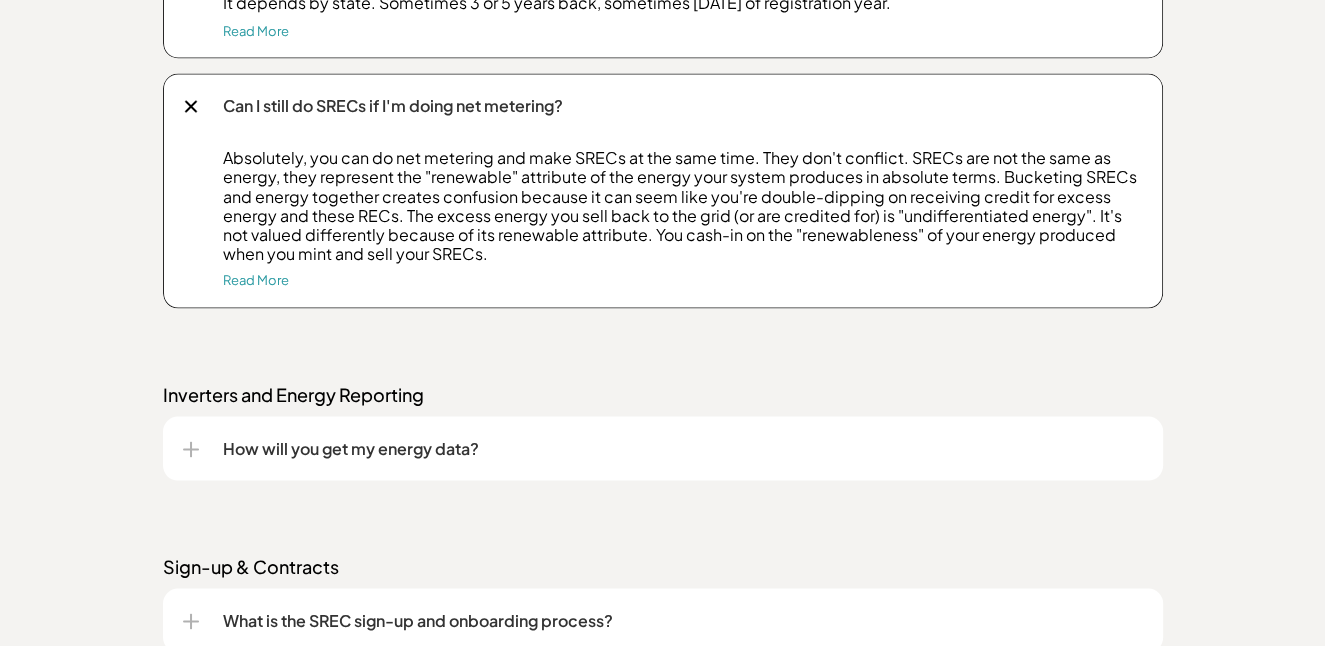 click on "How will you get my energy data?" at bounding box center [683, 448] 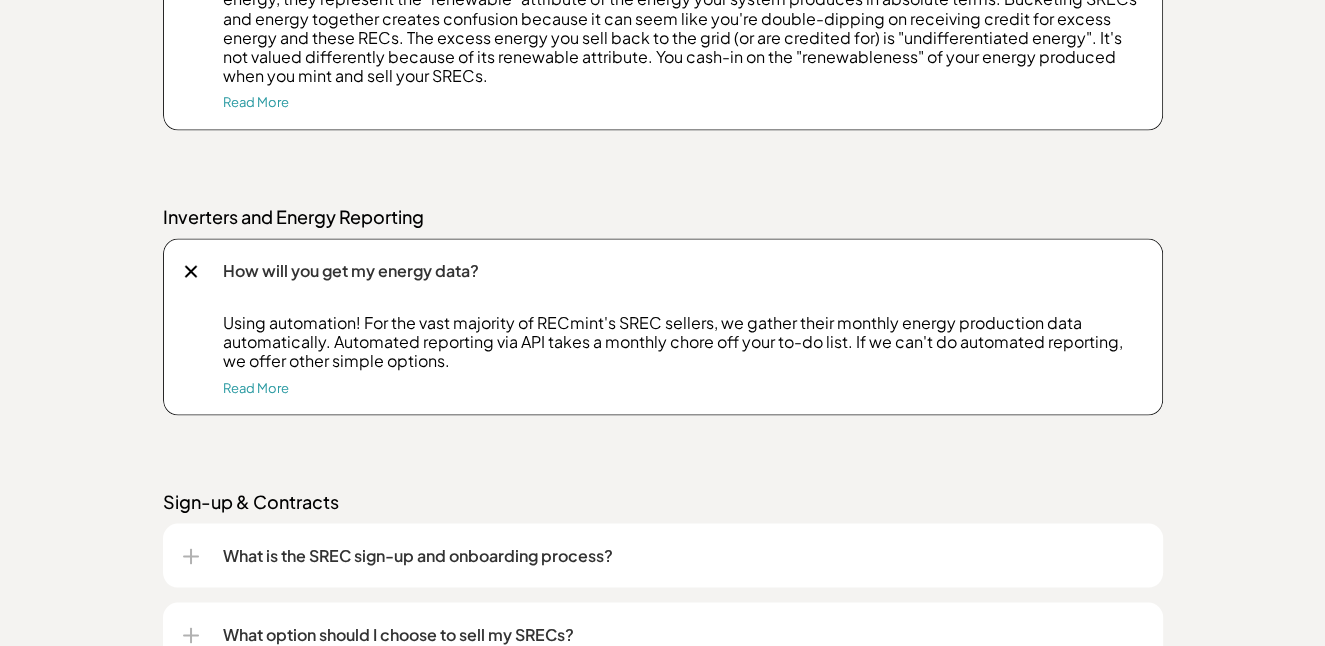 scroll, scrollTop: 3500, scrollLeft: 0, axis: vertical 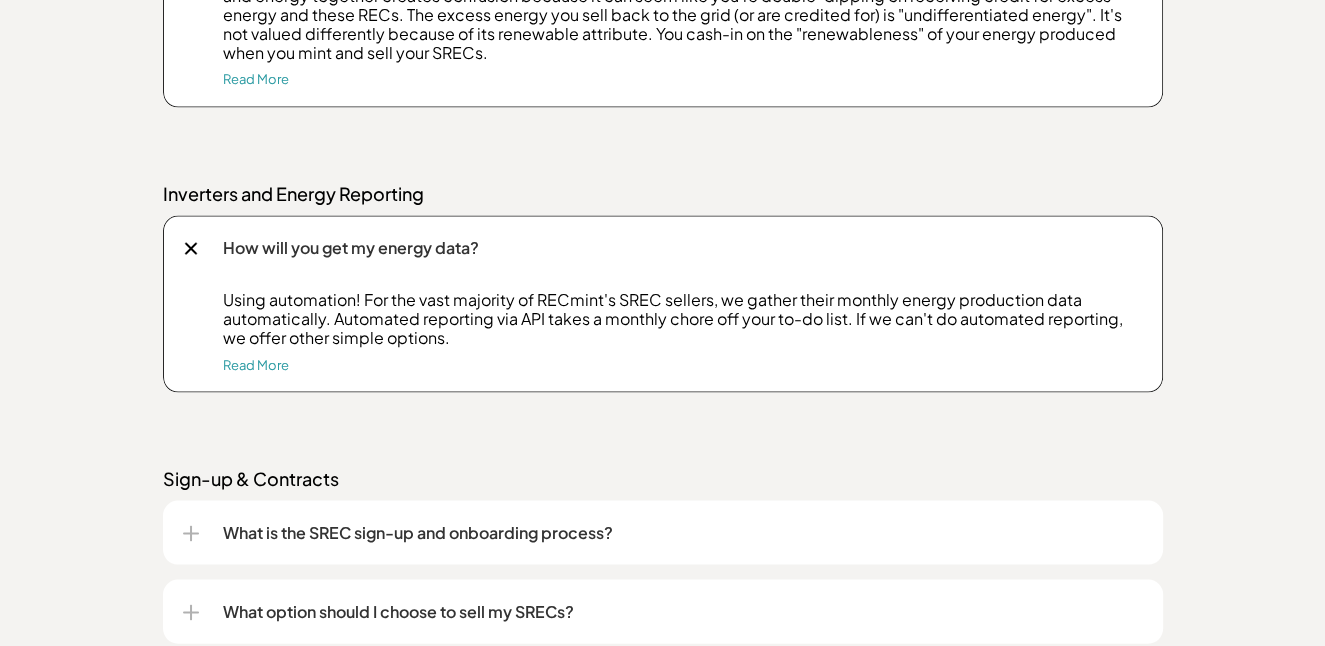 click on "What is the SREC sign-up and onboarding process?" at bounding box center (683, 533) 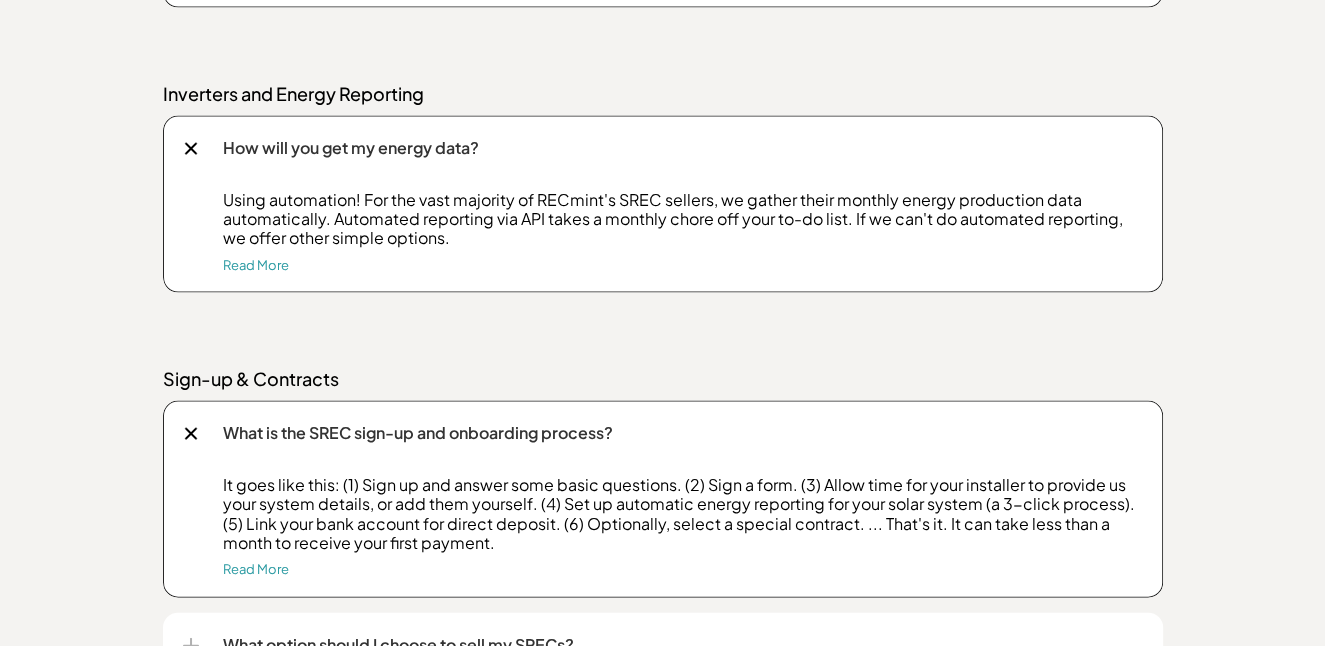 scroll, scrollTop: 3700, scrollLeft: 0, axis: vertical 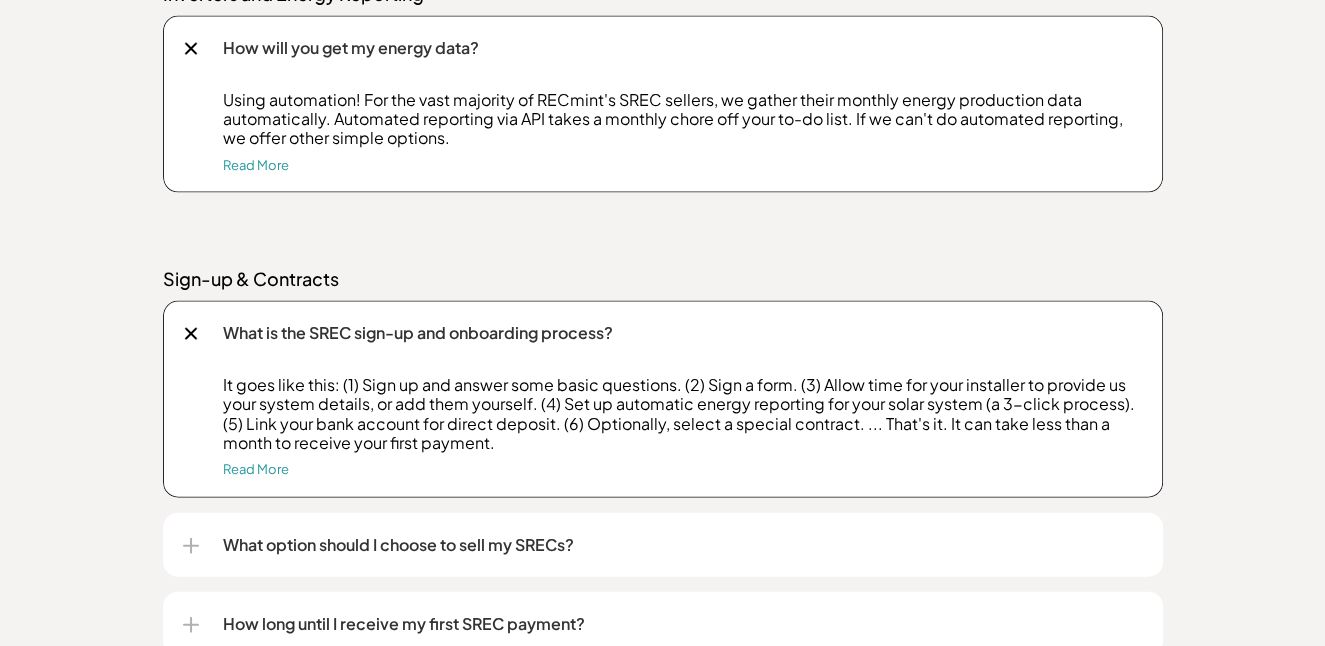 click on "What option should I choose to sell my SRECs?" at bounding box center [683, 545] 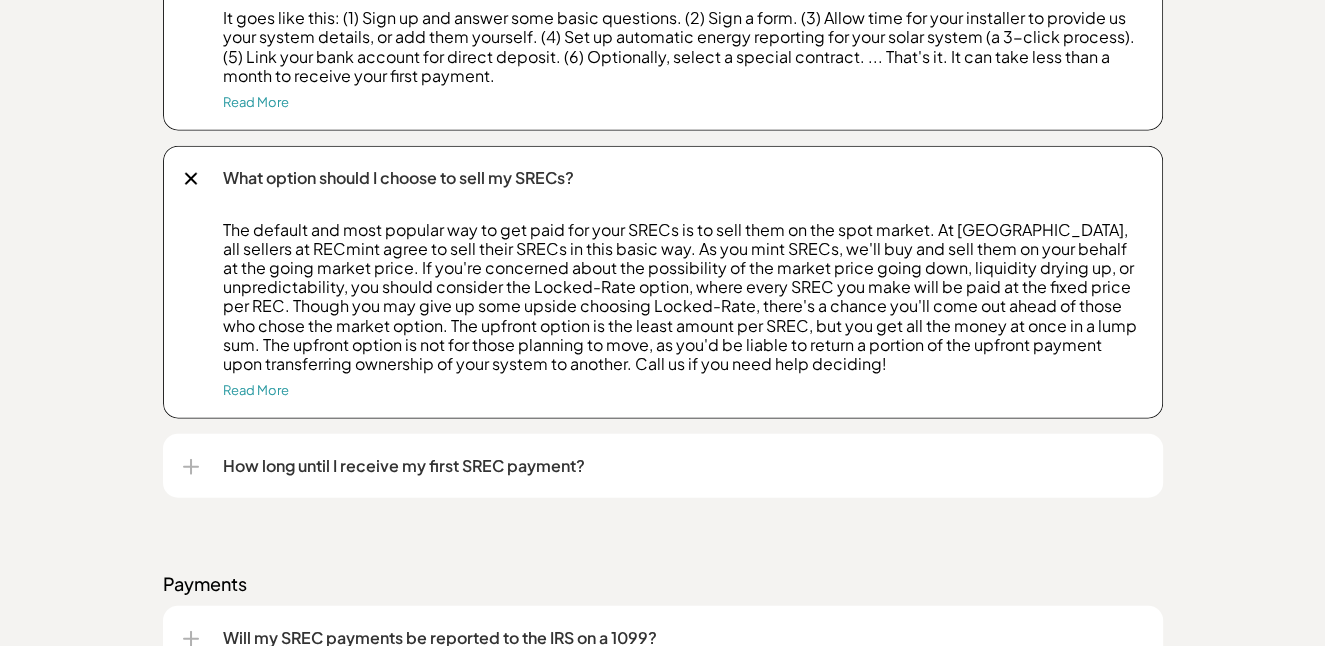 scroll, scrollTop: 4100, scrollLeft: 0, axis: vertical 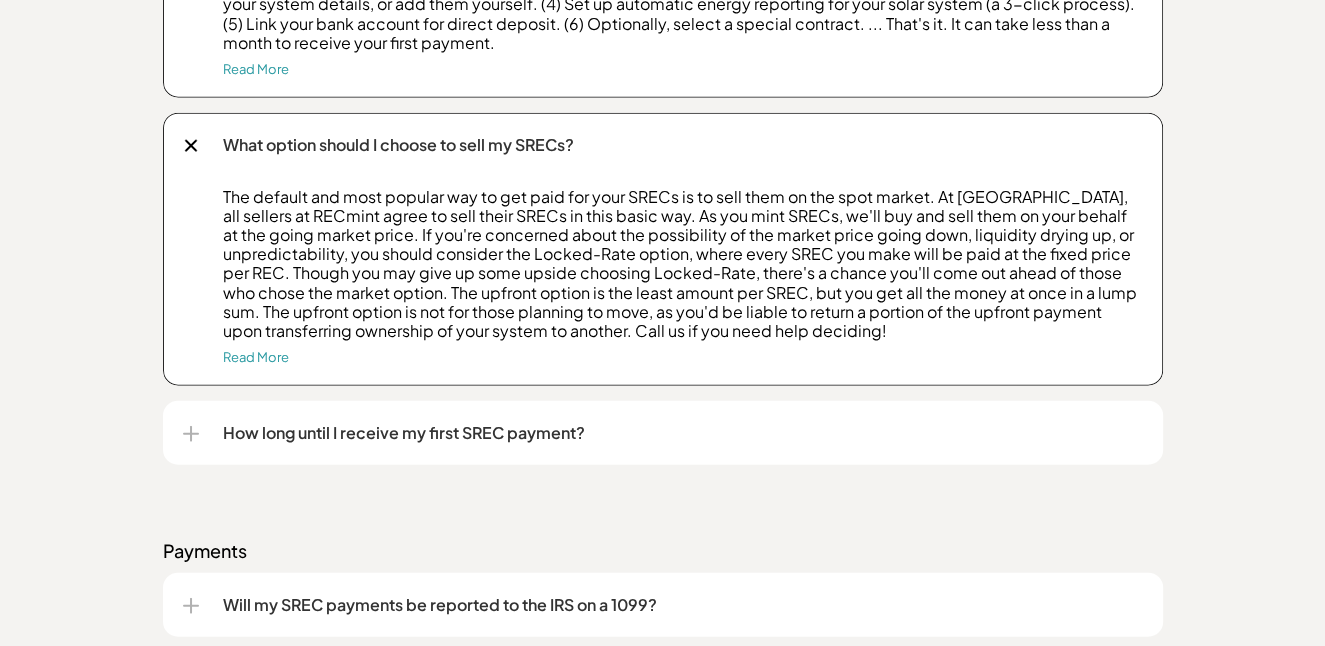click on "How long until I receive my first SREC payment?" at bounding box center (683, 433) 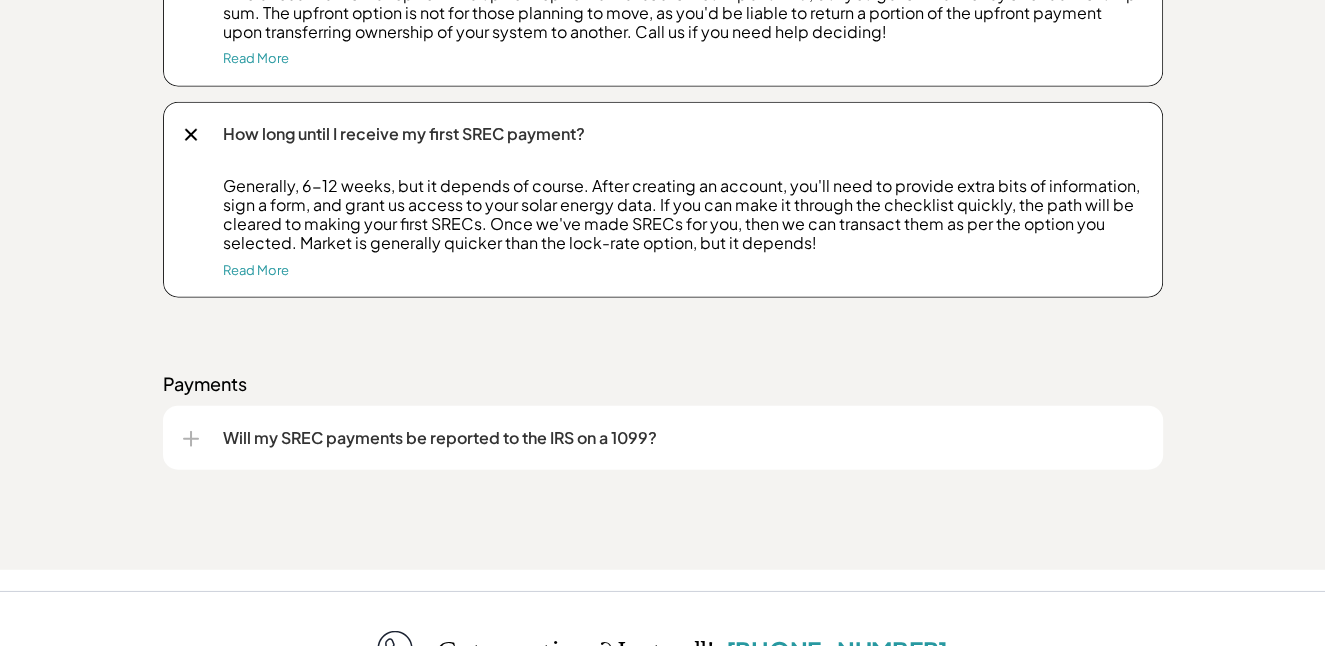 scroll, scrollTop: 4400, scrollLeft: 0, axis: vertical 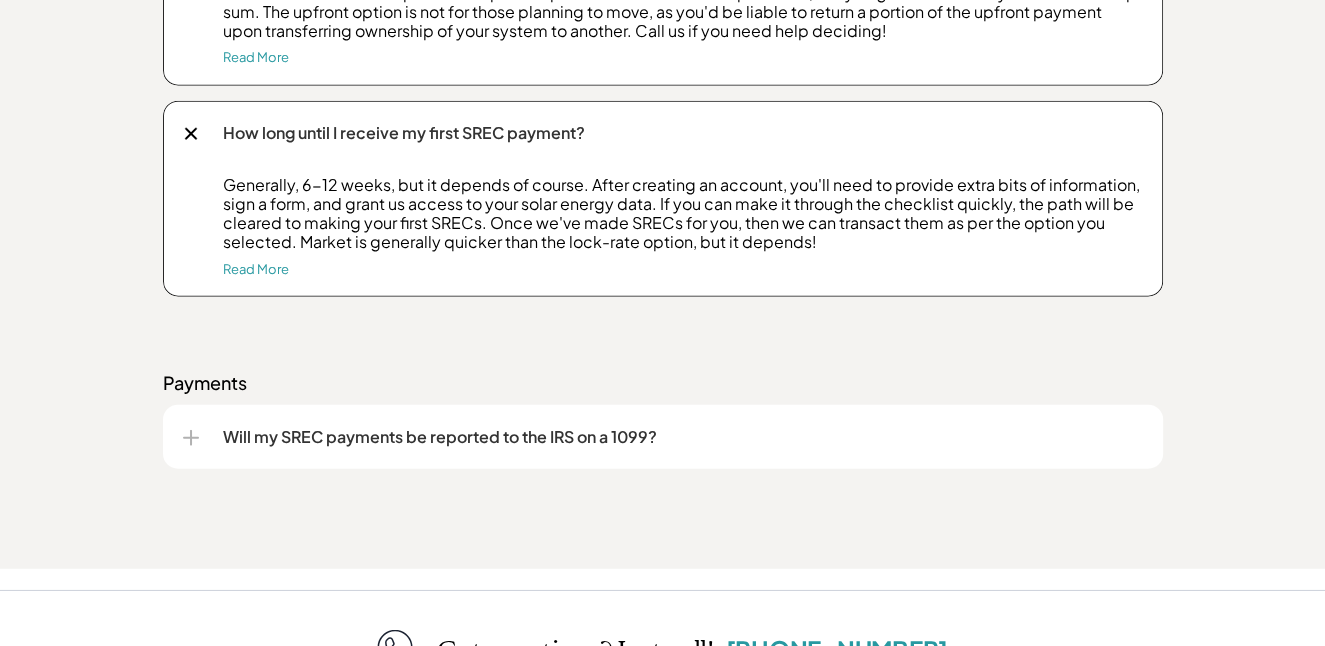 click on "Will my SREC payments be reported to the IRS on a 1099?" at bounding box center (683, 437) 